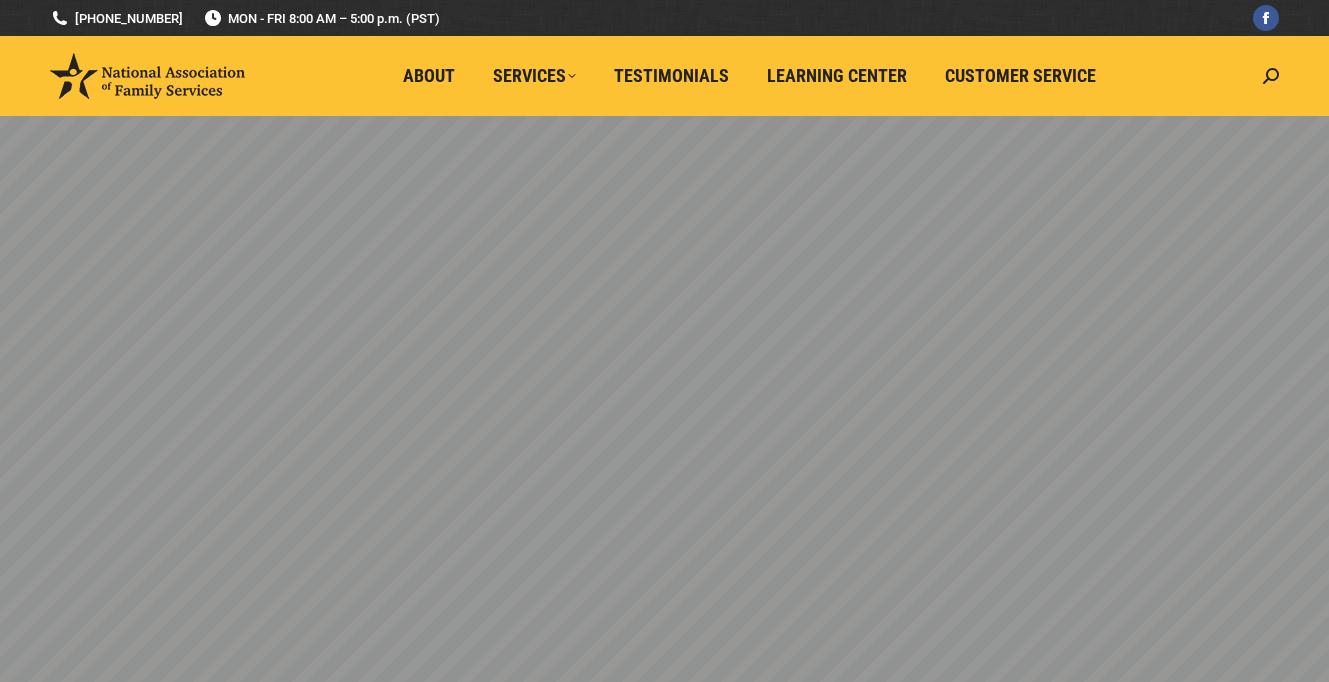 scroll, scrollTop: 0, scrollLeft: 0, axis: both 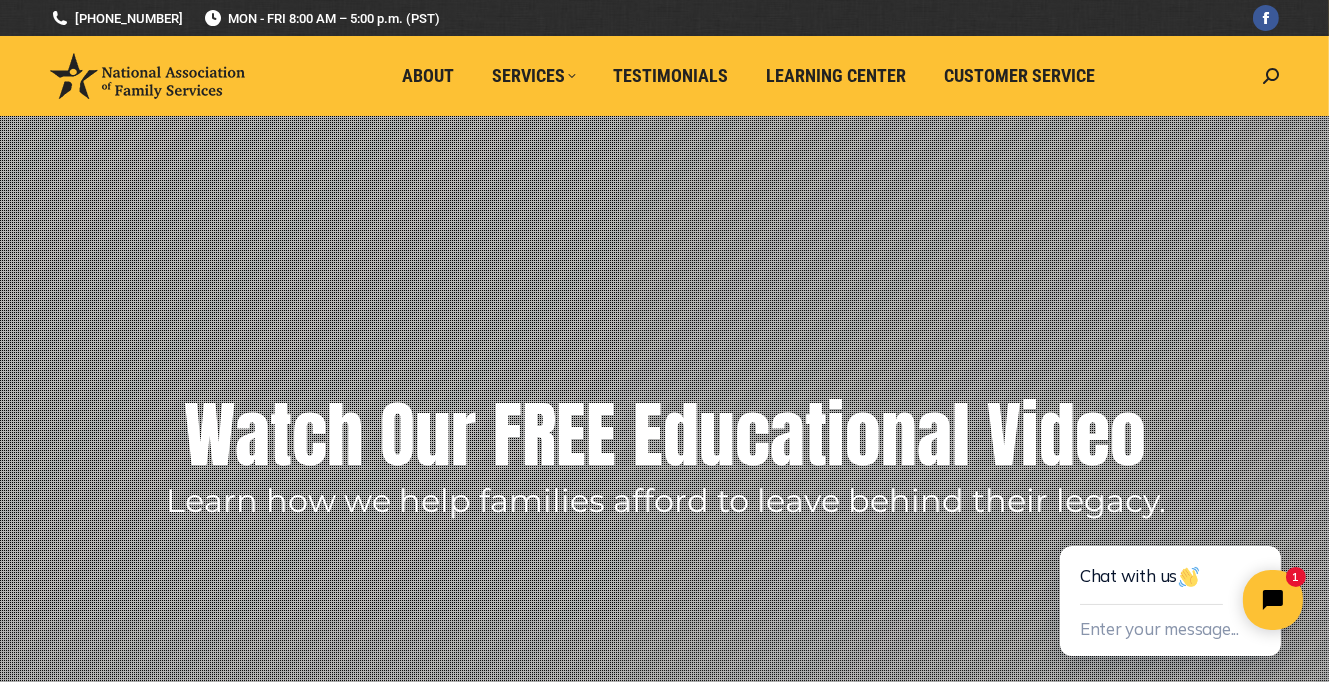 click at bounding box center [664, 431] 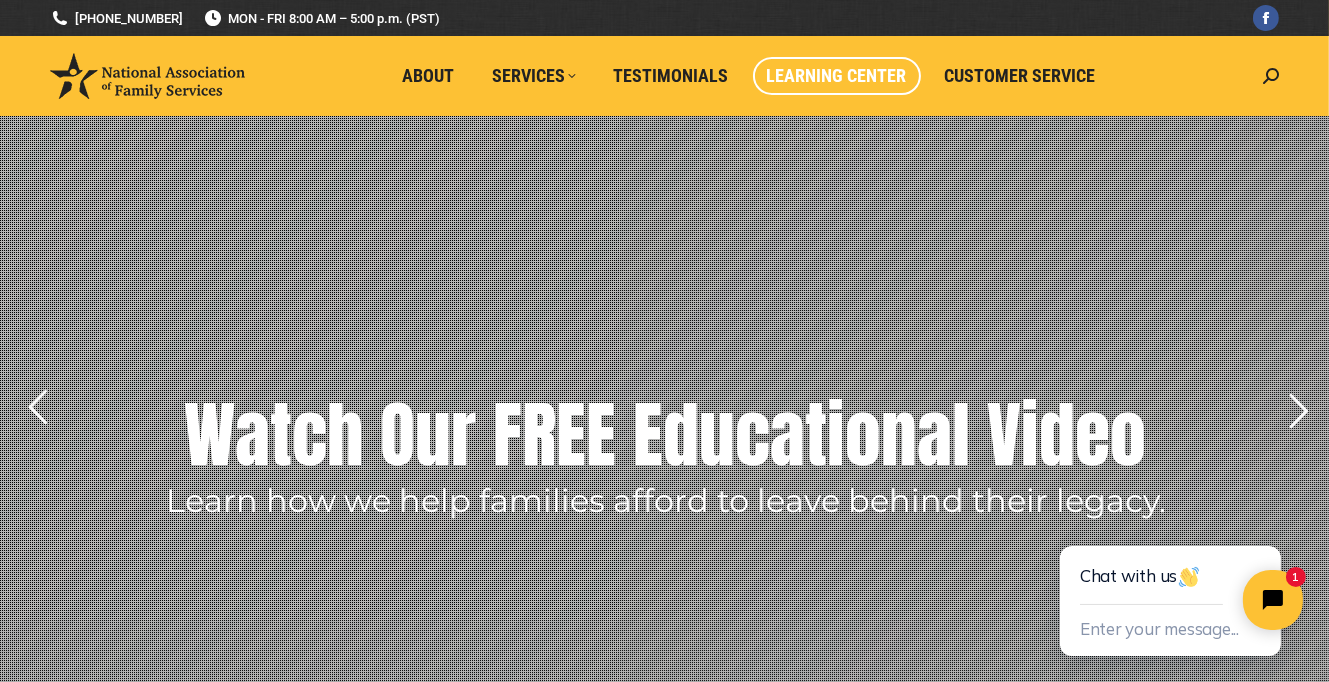click on "Learning Center" at bounding box center [837, 76] 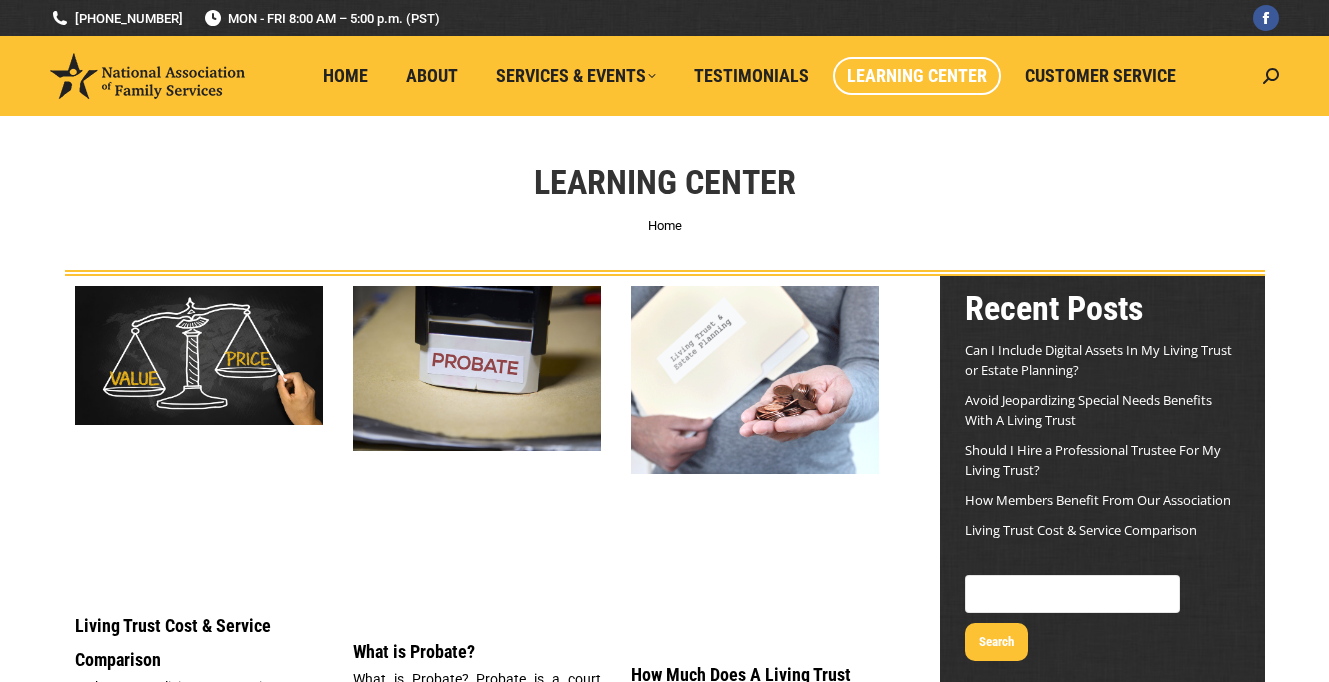 scroll, scrollTop: 0, scrollLeft: 0, axis: both 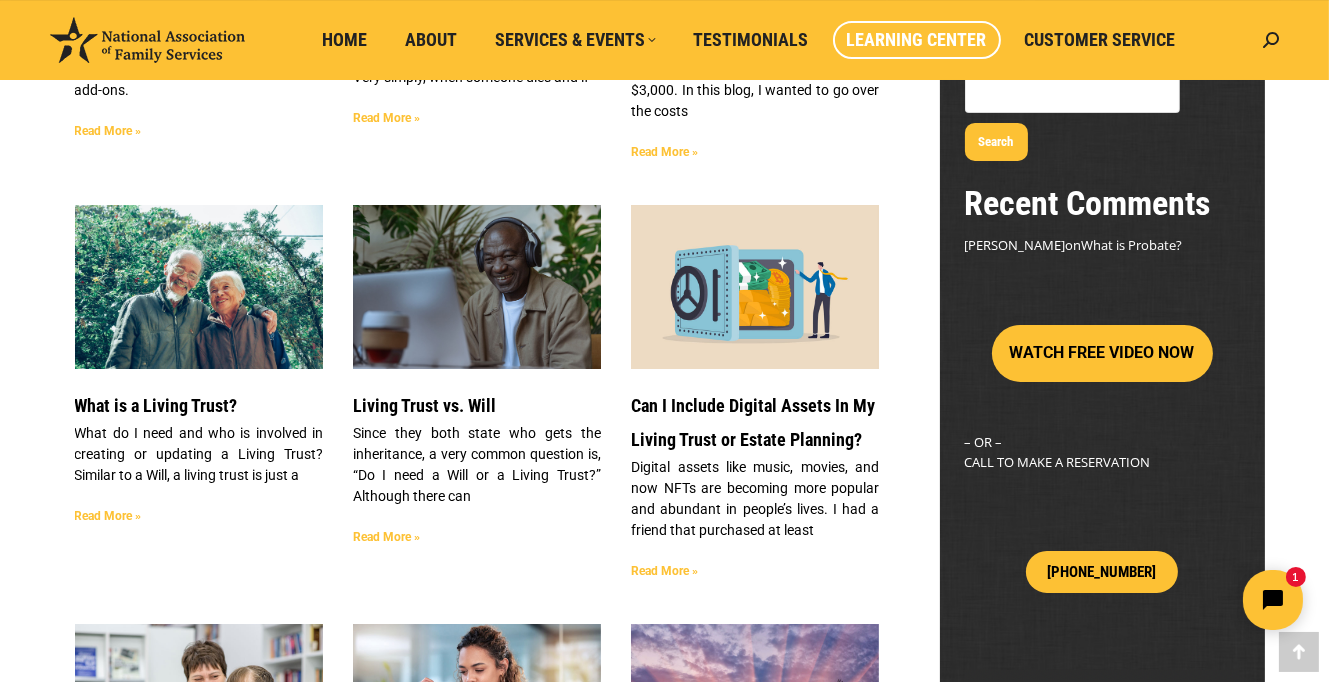 click on "What do I need and who is involved in creating or updating a Living Trust? Similar to a Will, a living trust is just a" at bounding box center (199, 454) 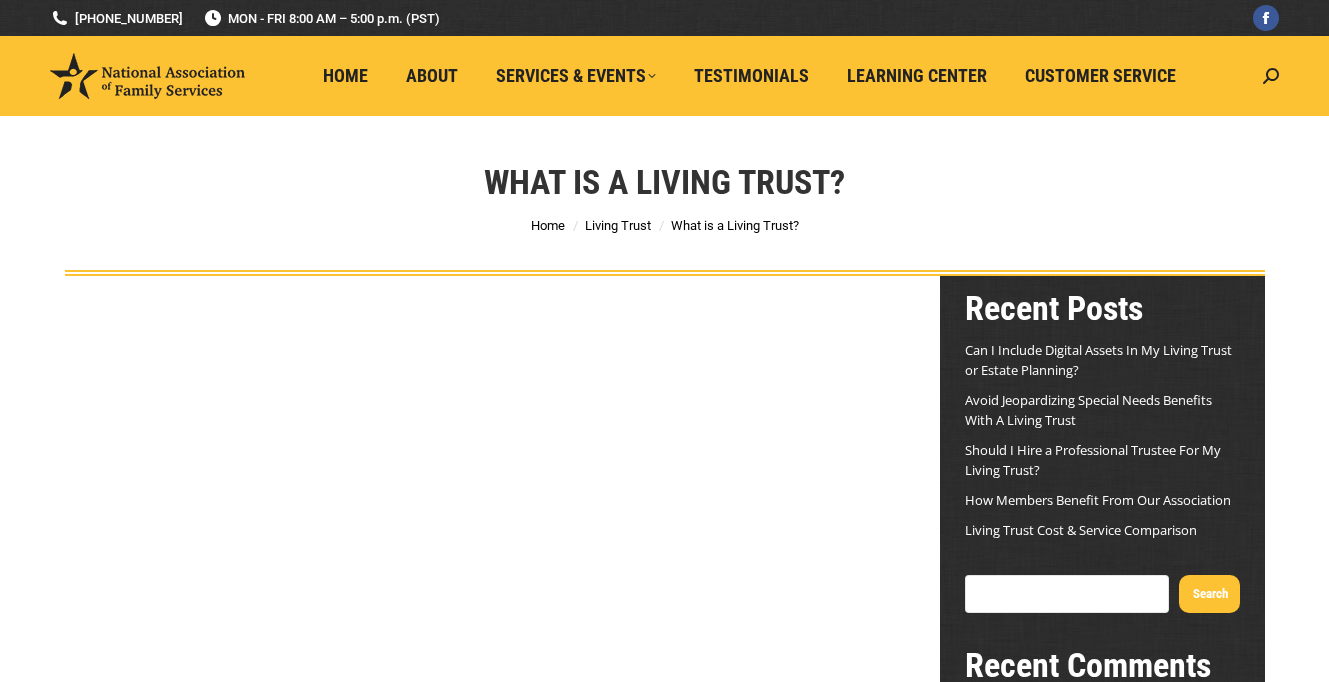 scroll, scrollTop: 0, scrollLeft: 0, axis: both 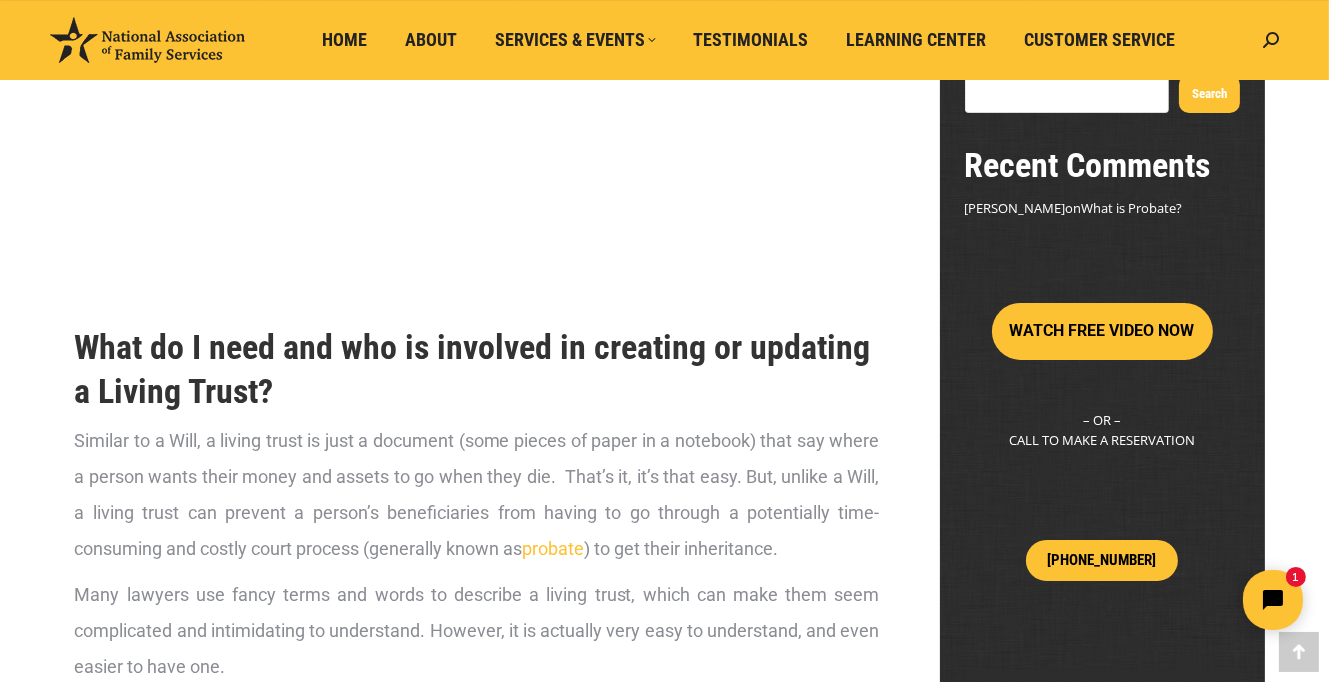 click on "WATCH FREE VIDEO NOW" at bounding box center (1102, 331) 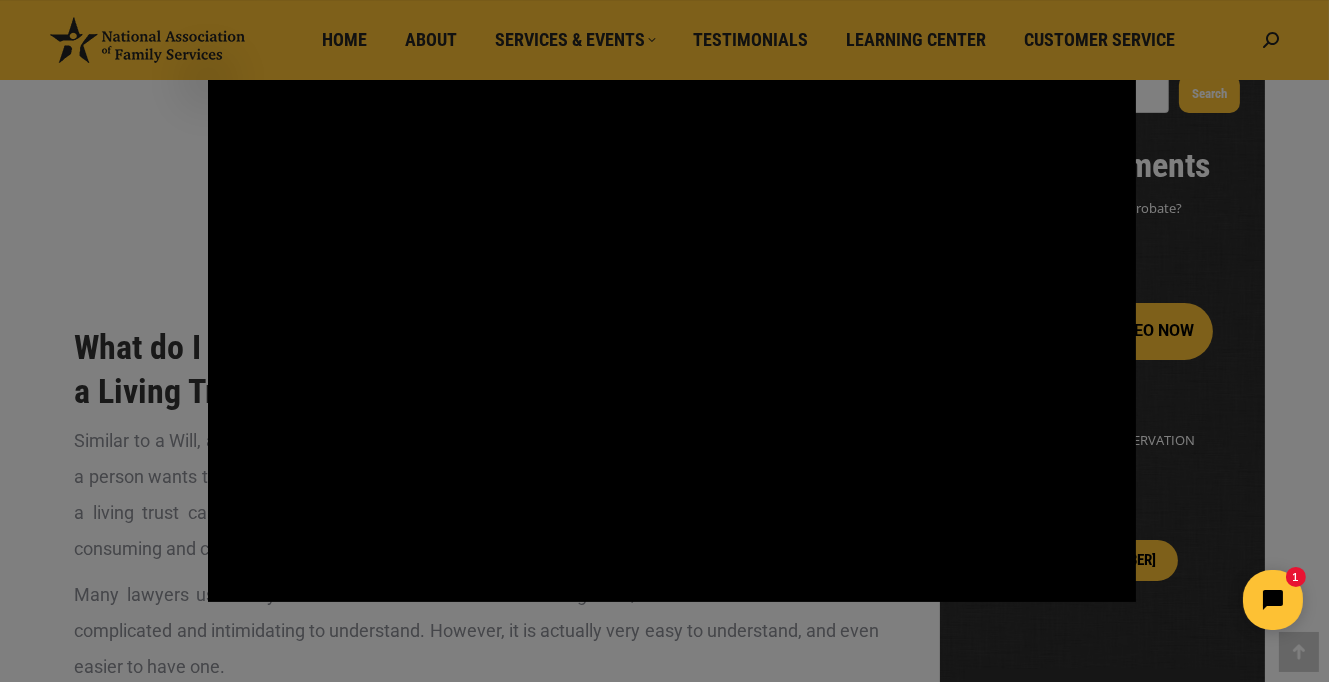 drag, startPoint x: 1174, startPoint y: 25, endPoint x: 1055, endPoint y: 87, distance: 134.18271 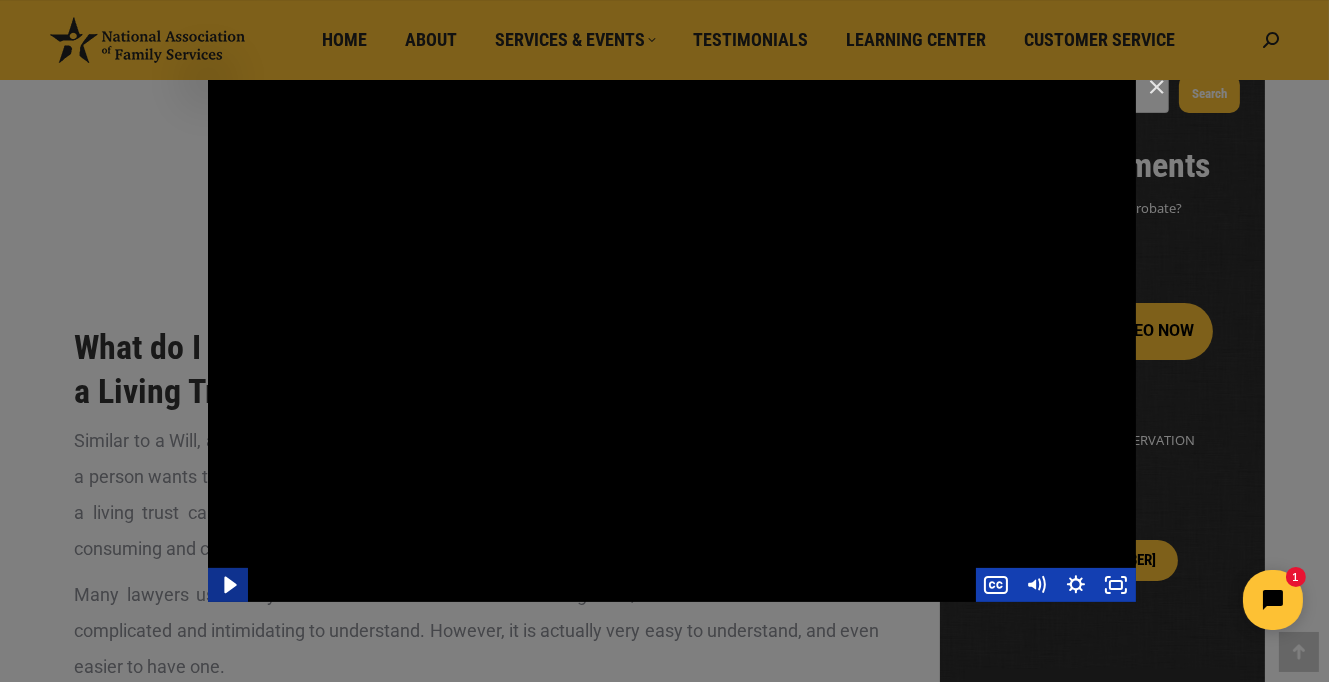 click 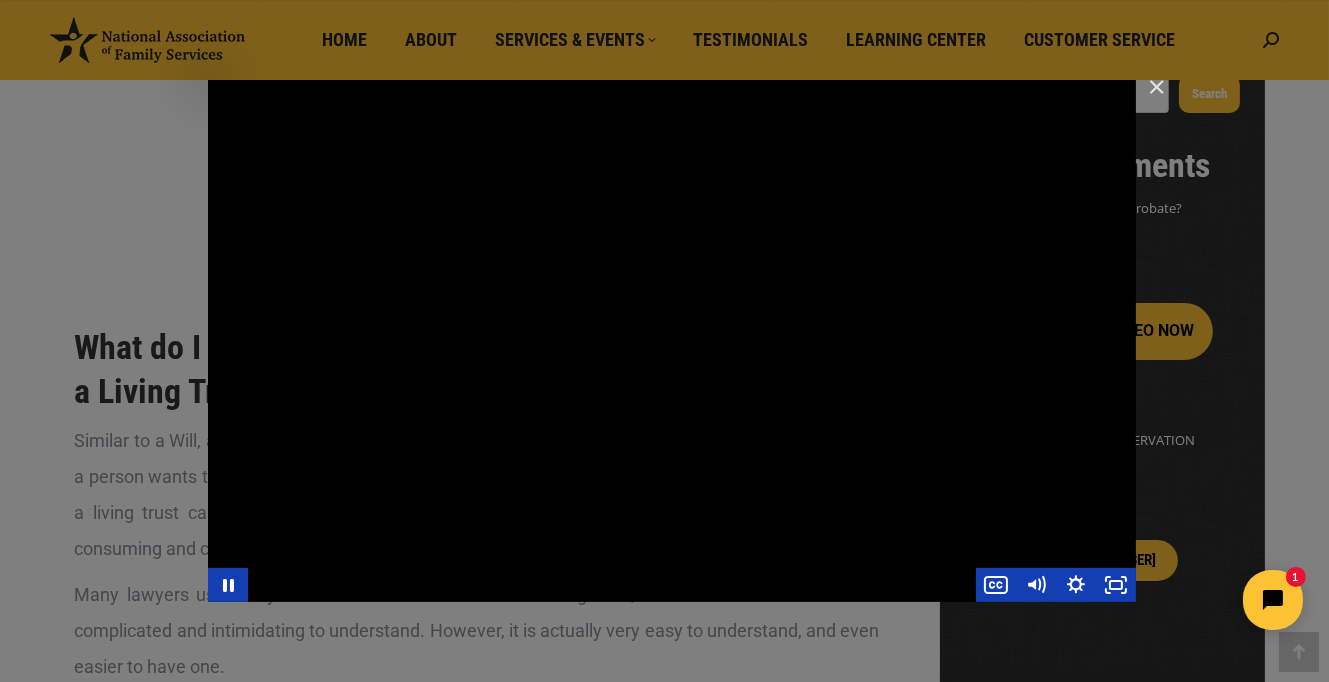 click at bounding box center (672, 341) 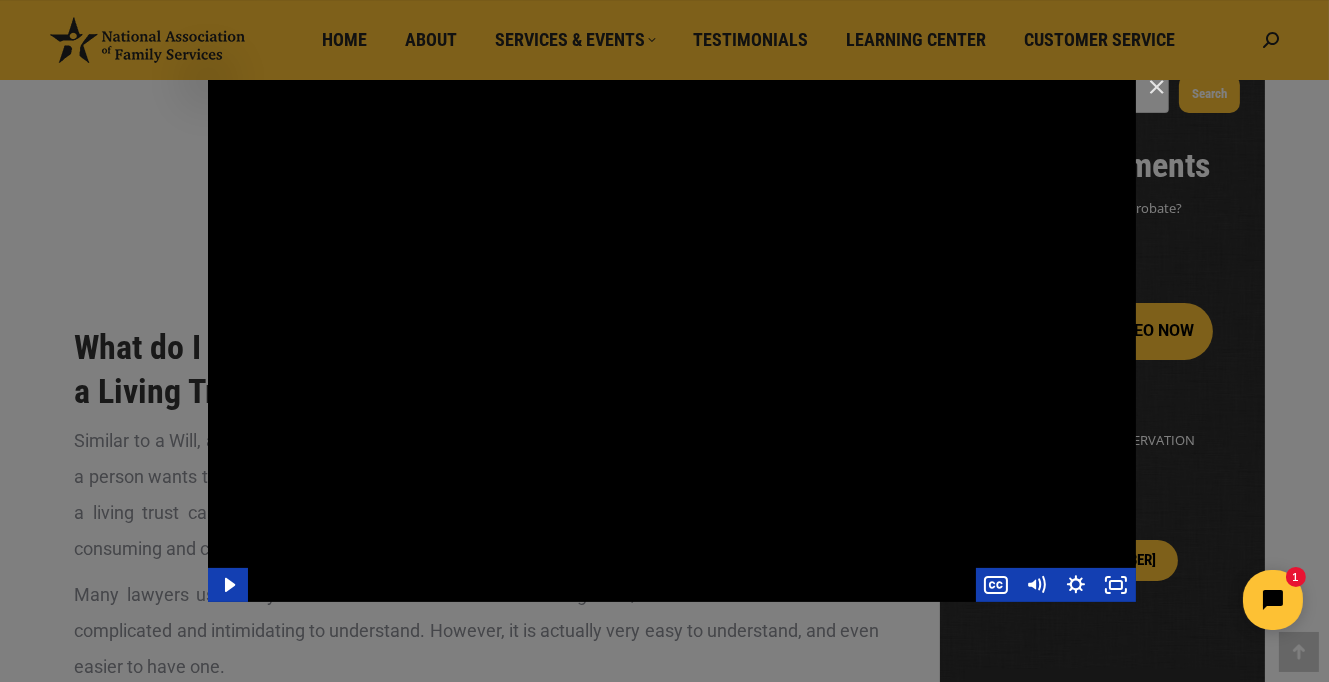 click at bounding box center [672, 341] 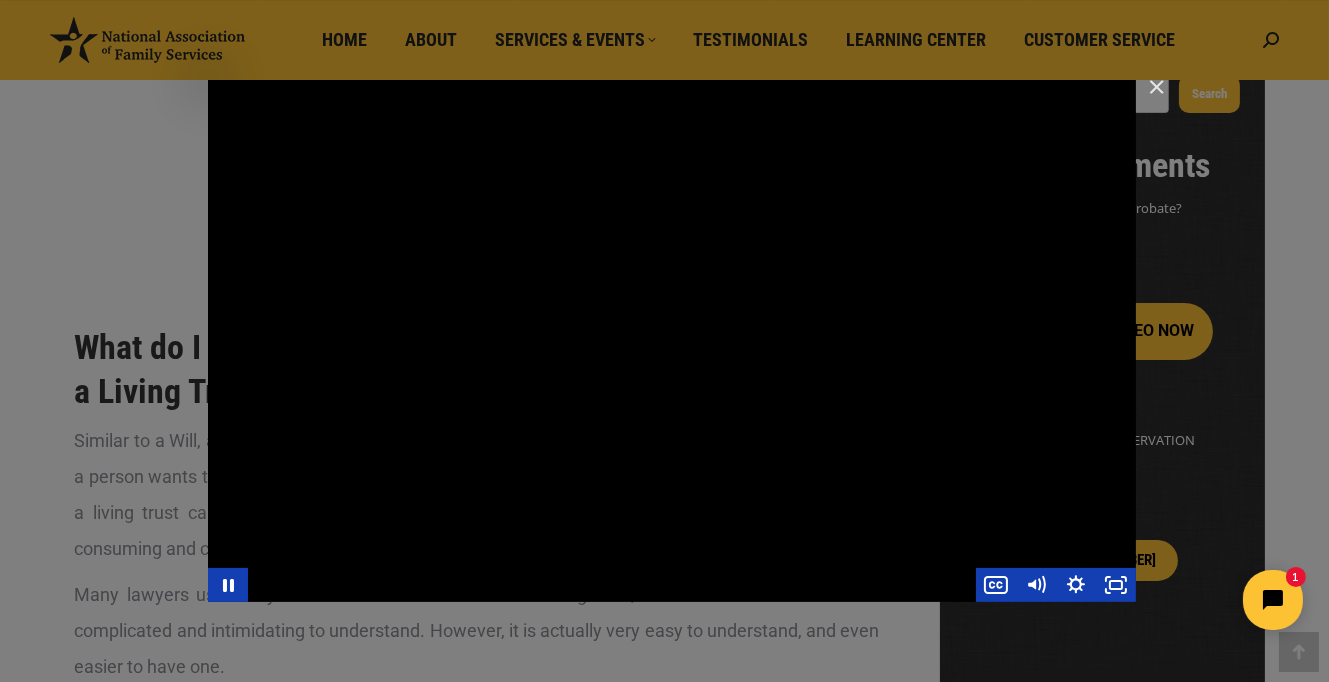 click at bounding box center (672, 341) 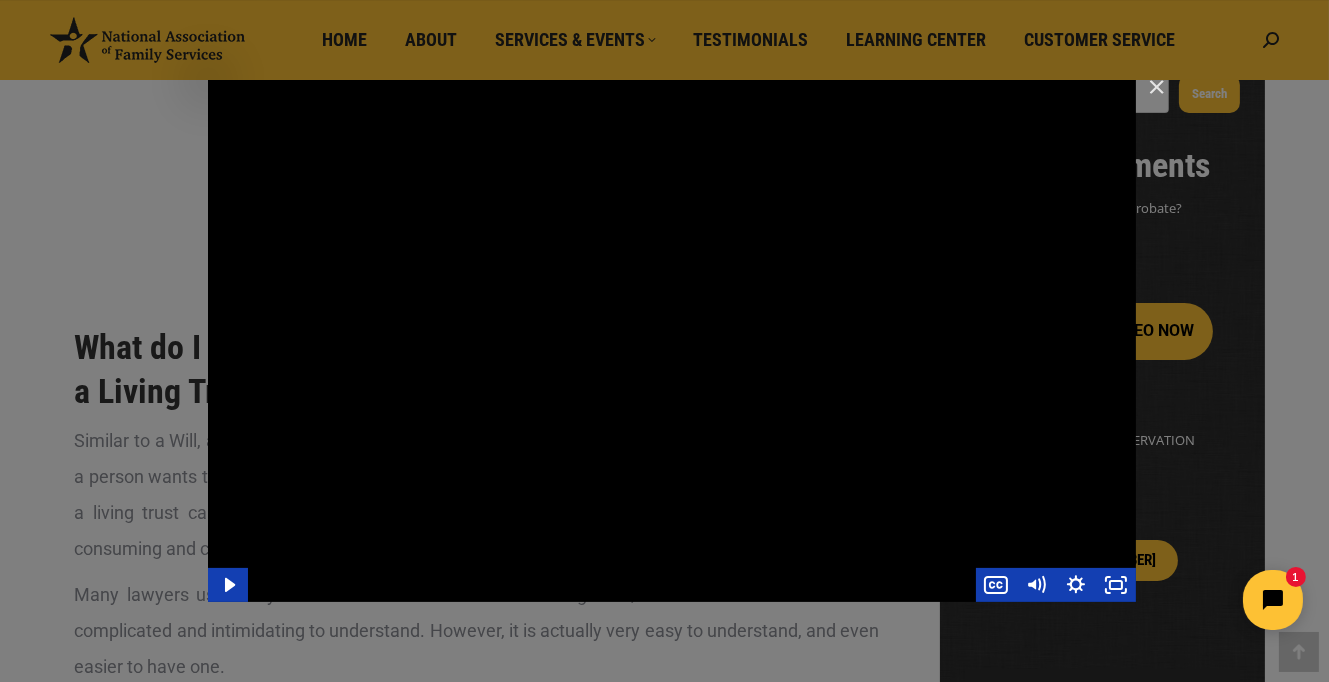 click at bounding box center [672, 341] 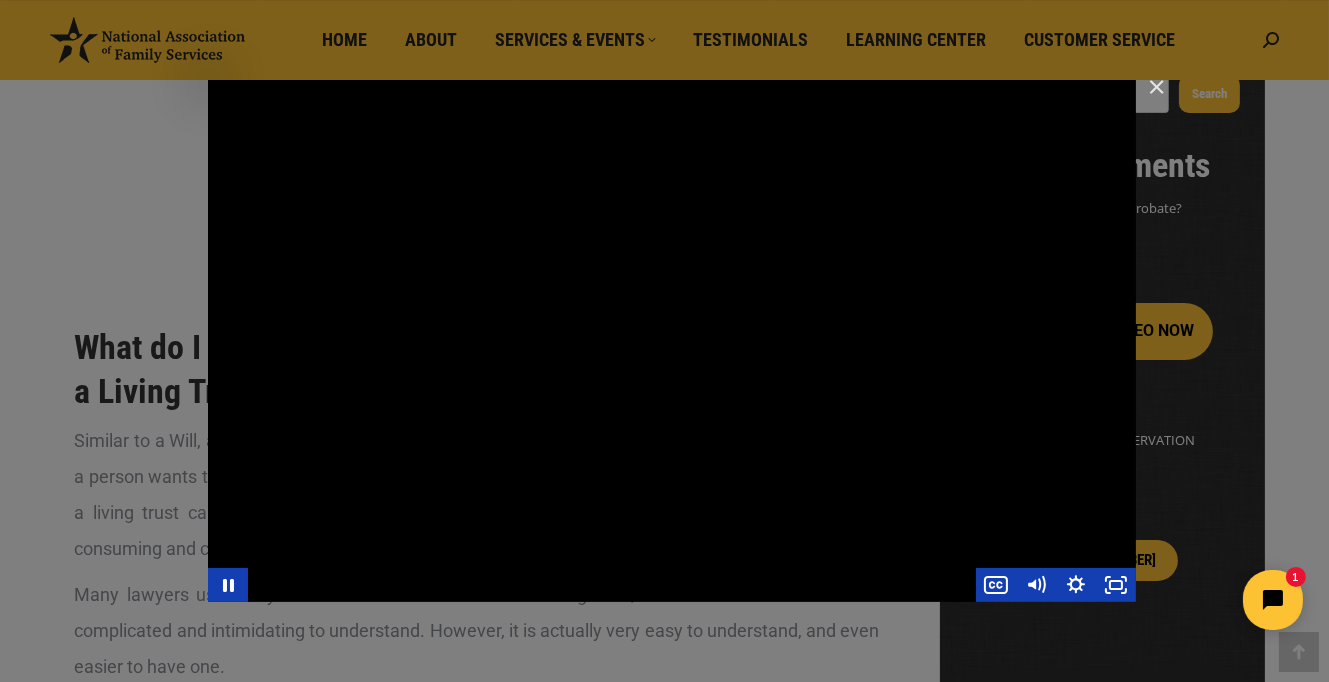 click at bounding box center (672, 341) 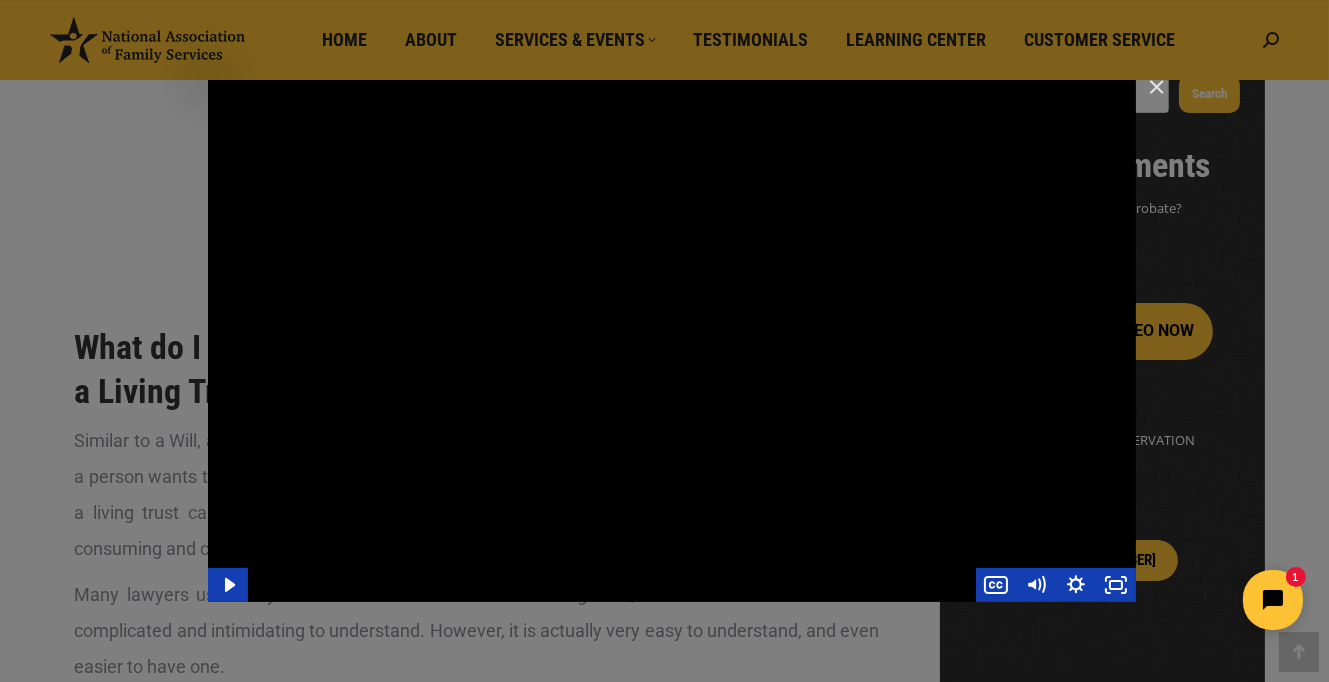 click at bounding box center [672, 341] 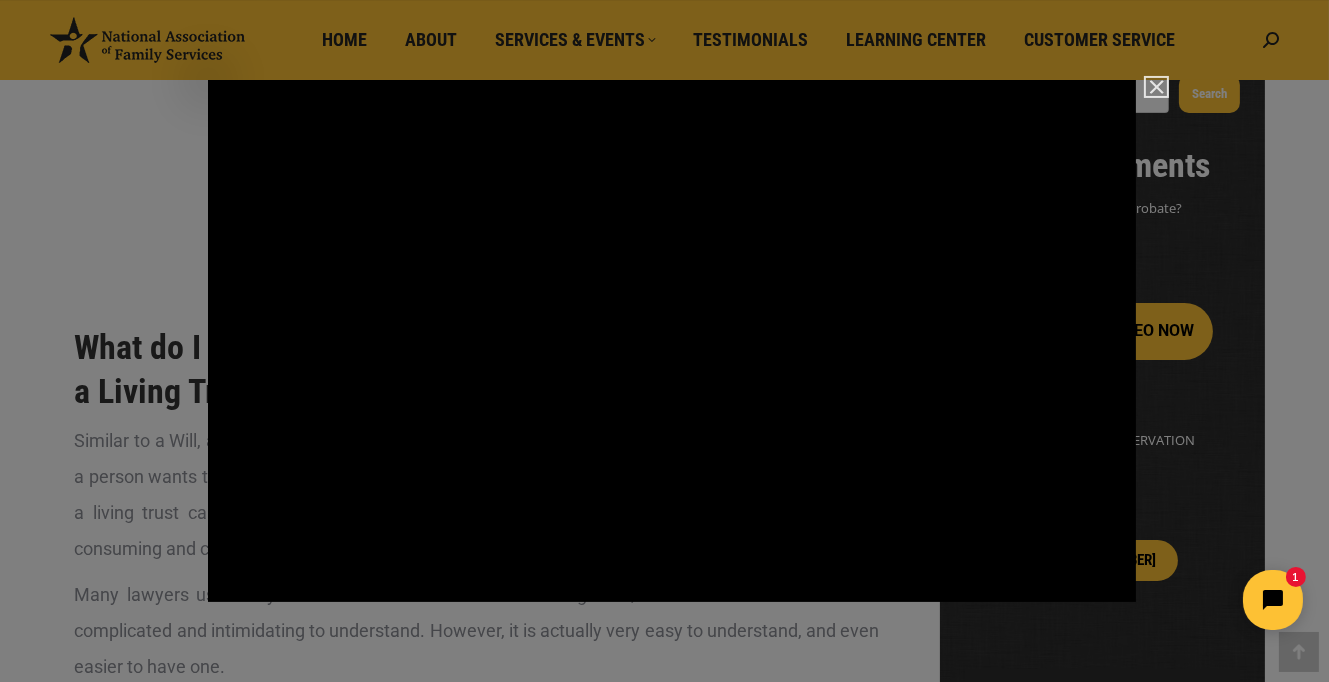 click at bounding box center (1148, 96) 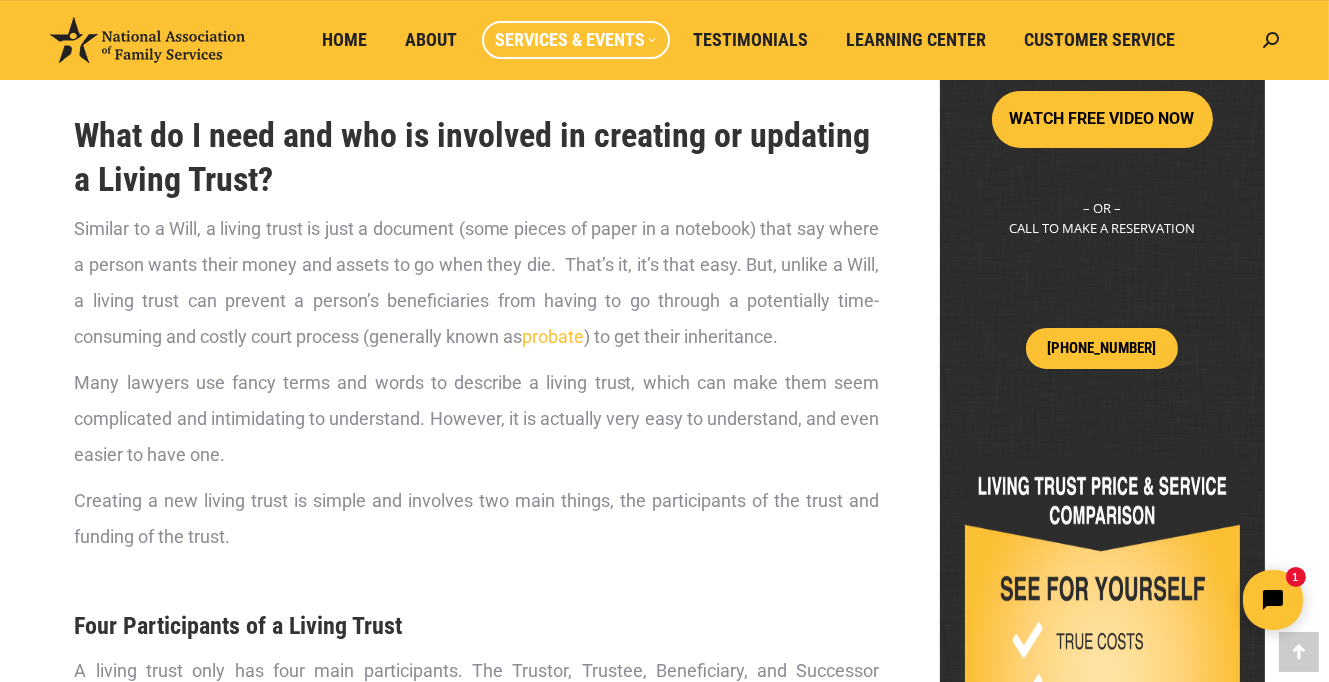 scroll, scrollTop: 500, scrollLeft: 0, axis: vertical 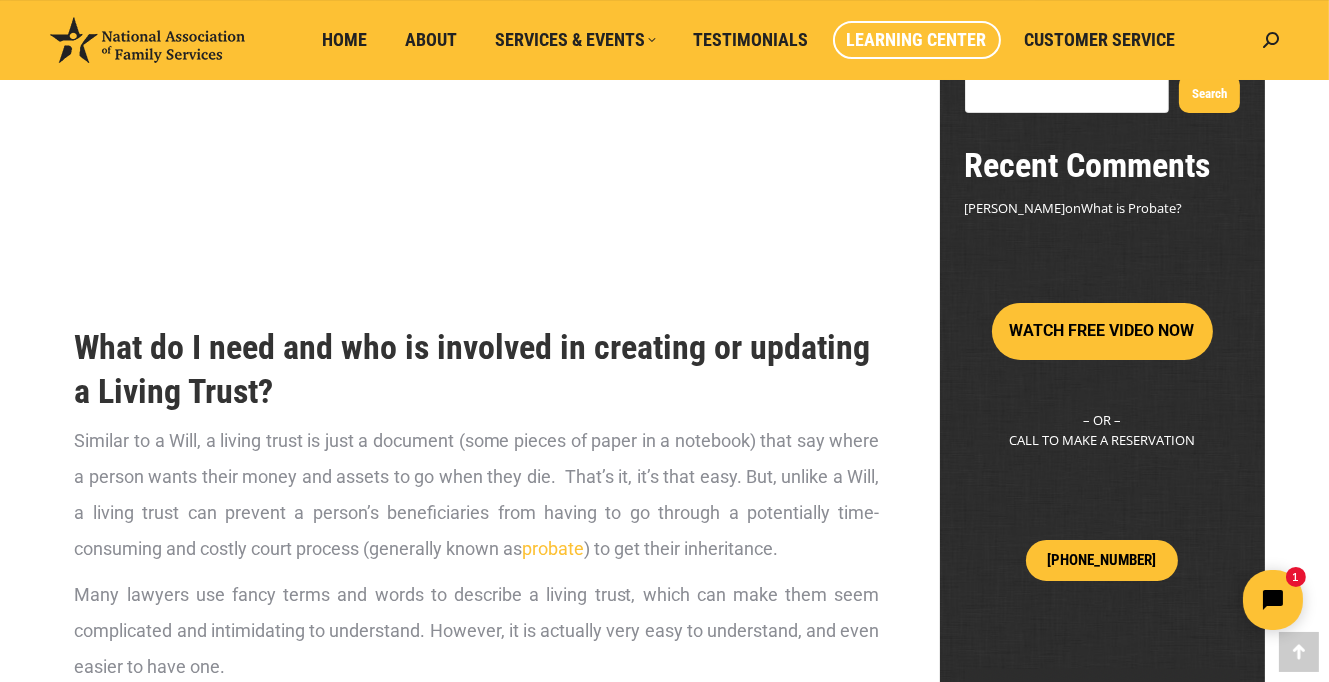 click on "Learning Center" at bounding box center (917, 40) 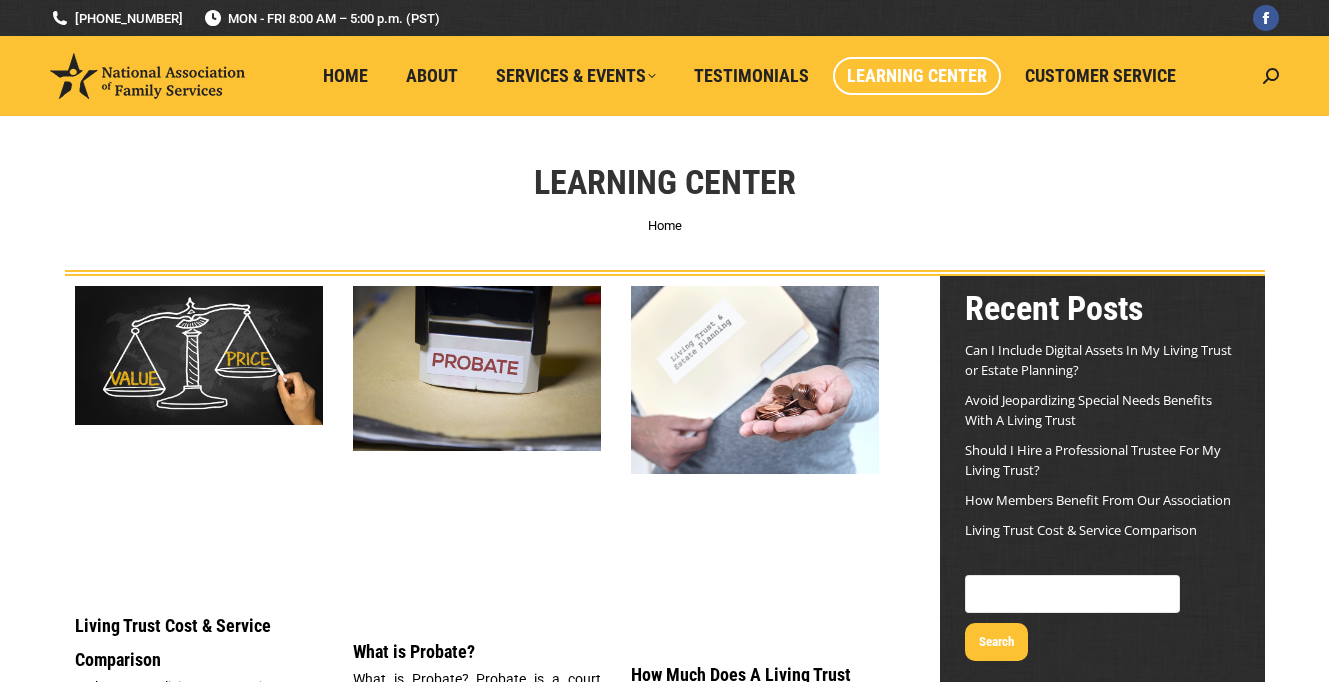scroll, scrollTop: 0, scrollLeft: 0, axis: both 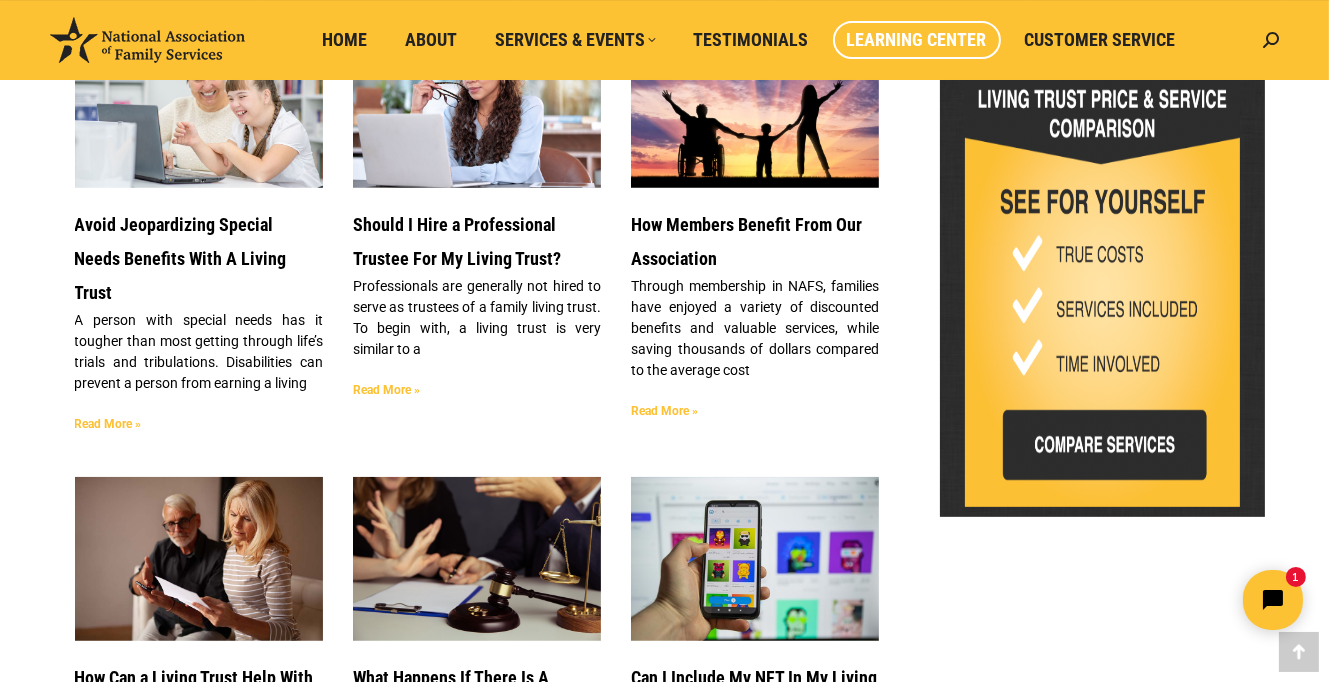 click on "Read More »" at bounding box center [664, 411] 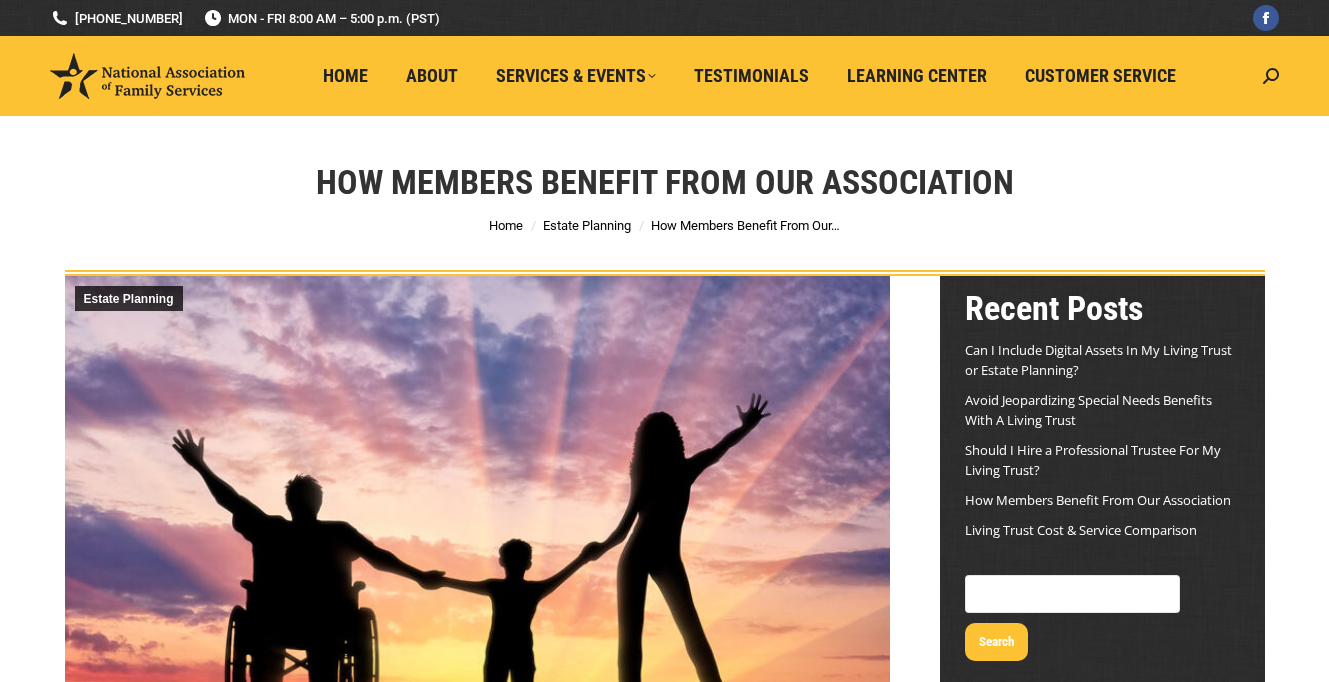 scroll, scrollTop: 0, scrollLeft: 0, axis: both 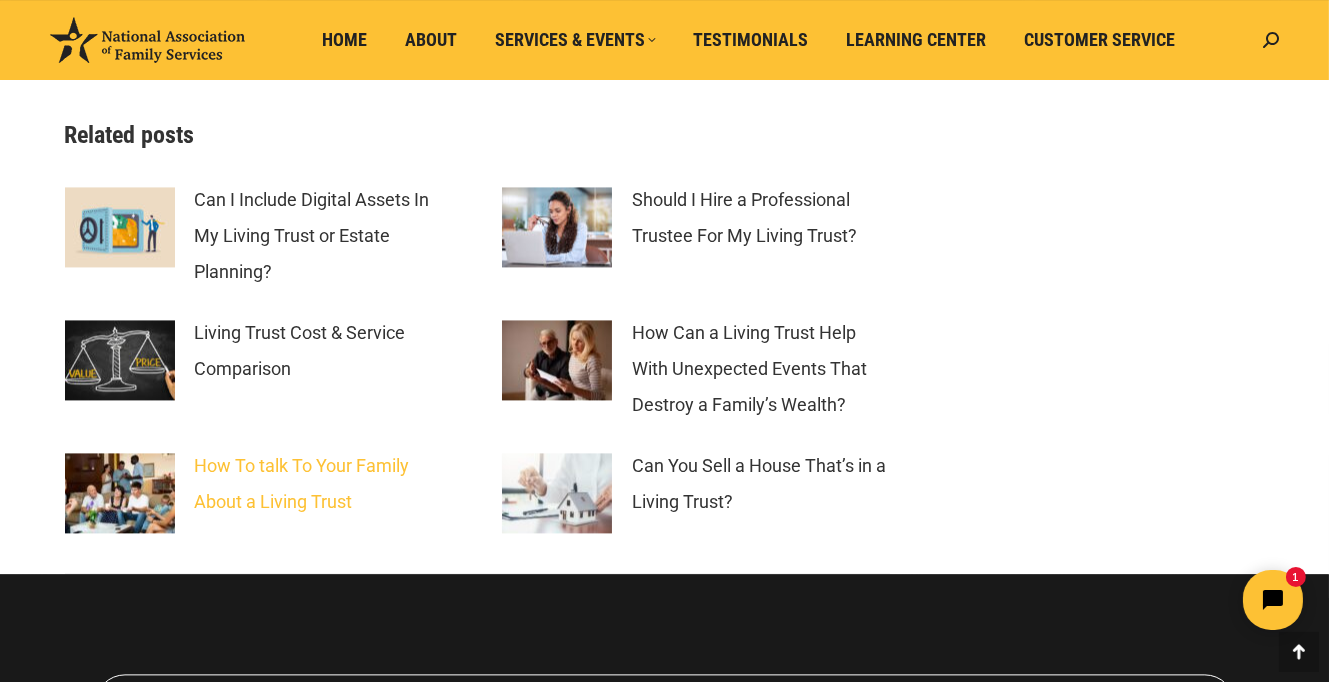 click on "How To talk To Your Family About a Living Trust" at bounding box center [324, 484] 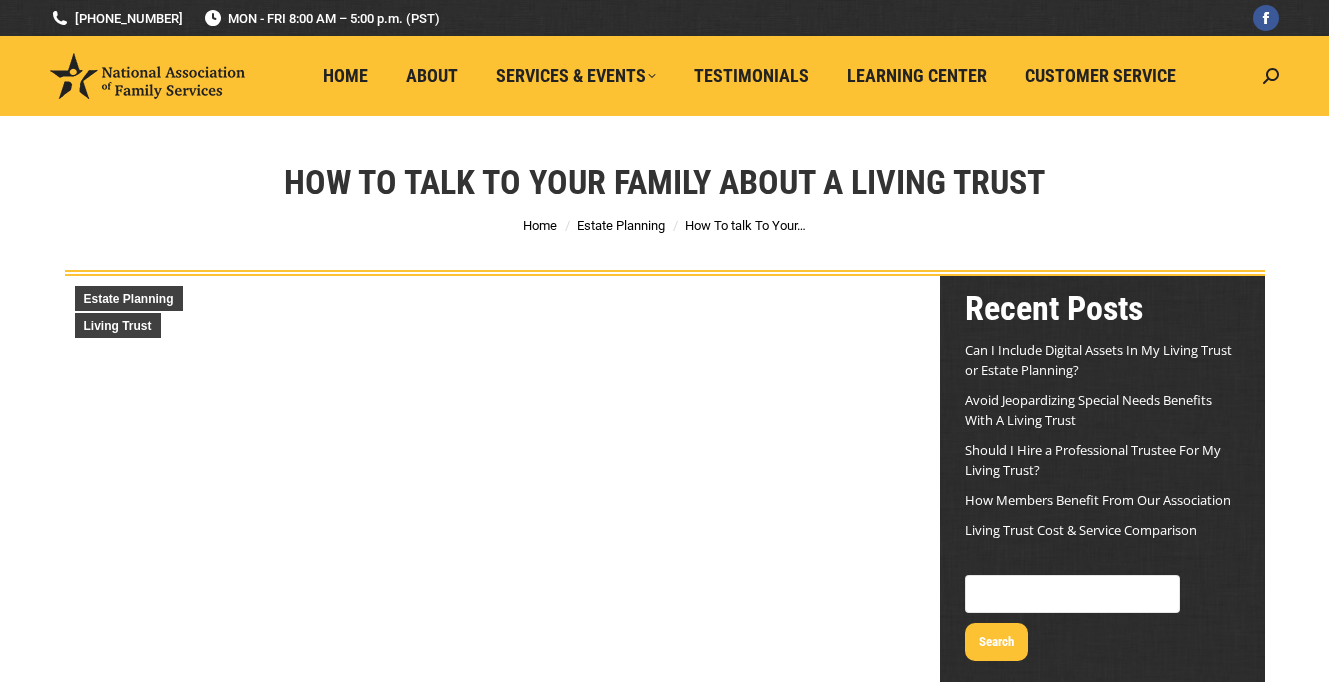 scroll, scrollTop: 0, scrollLeft: 0, axis: both 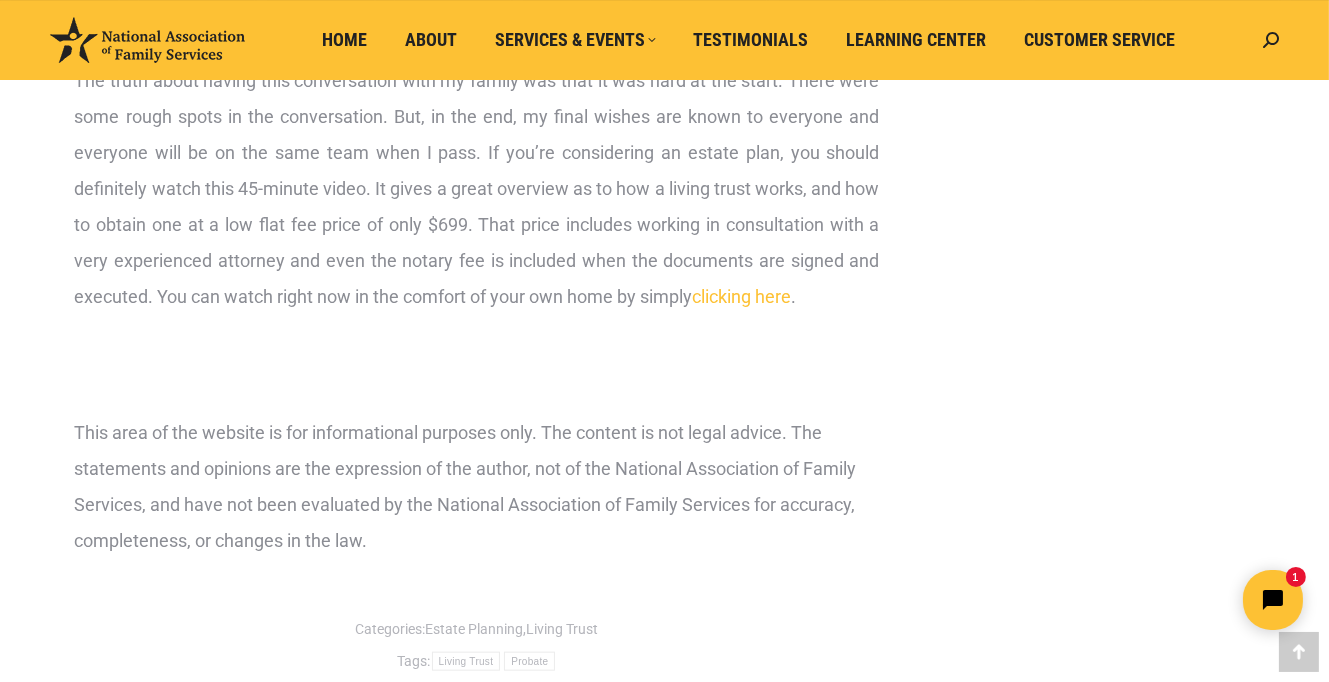 click on "clicking here" at bounding box center (742, 296) 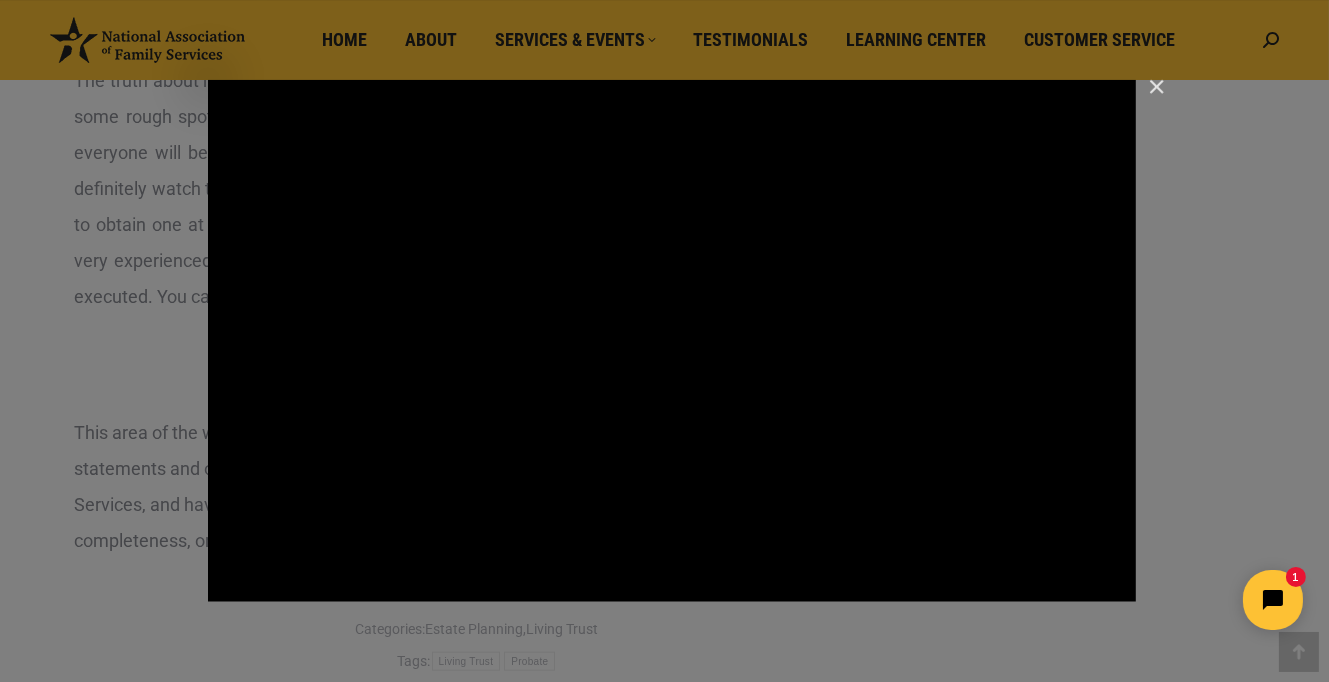 click at bounding box center (1148, 96) 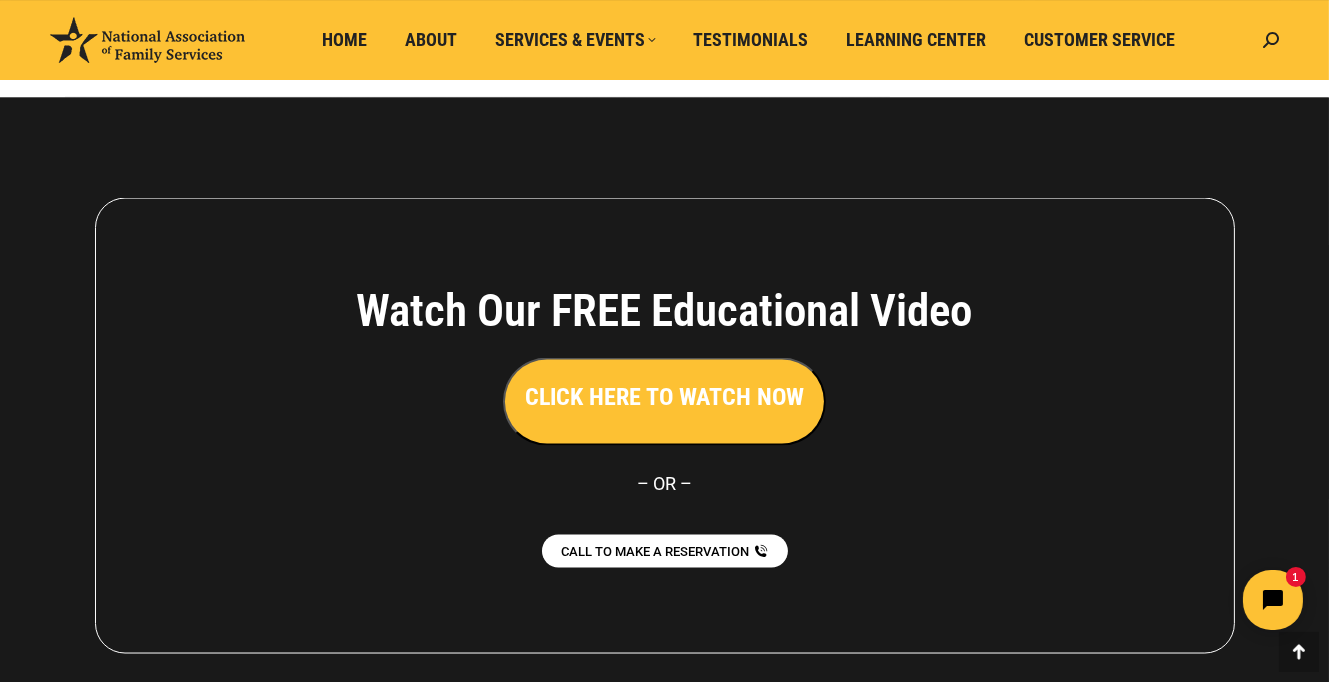 scroll, scrollTop: 4100, scrollLeft: 0, axis: vertical 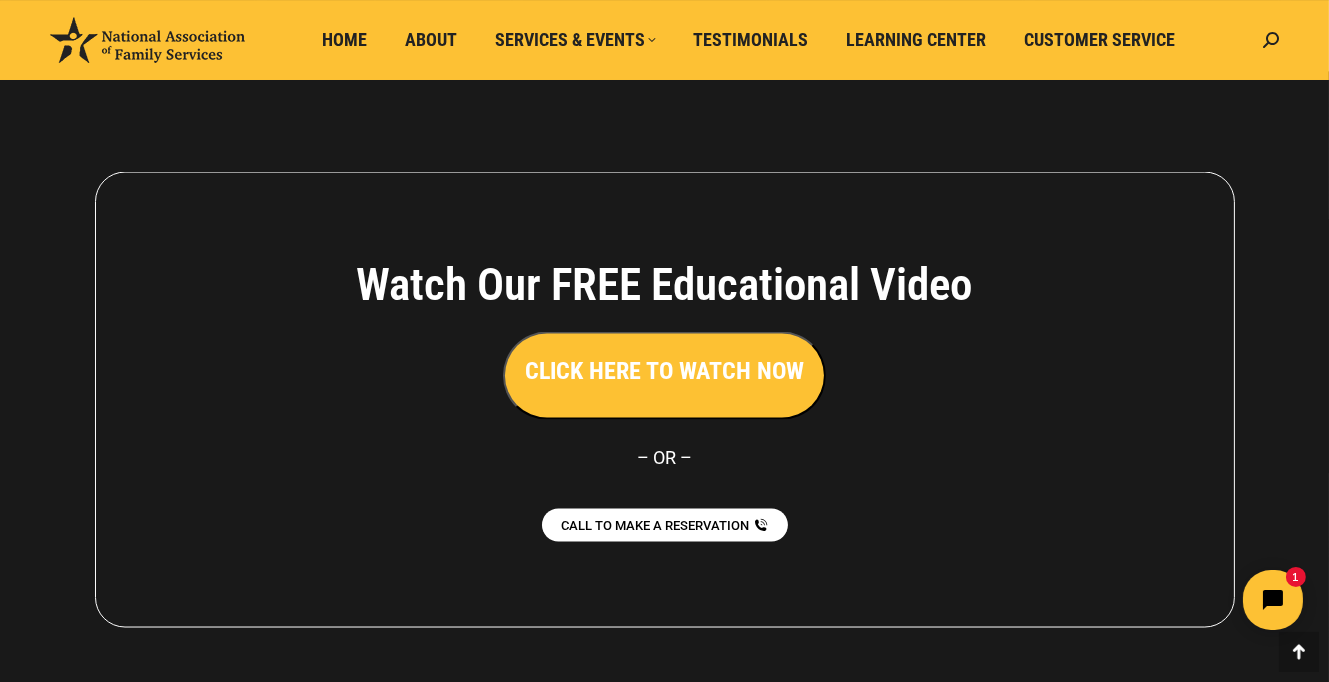 click on "CLICK HERE TO WATCH NOW" at bounding box center [664, 371] 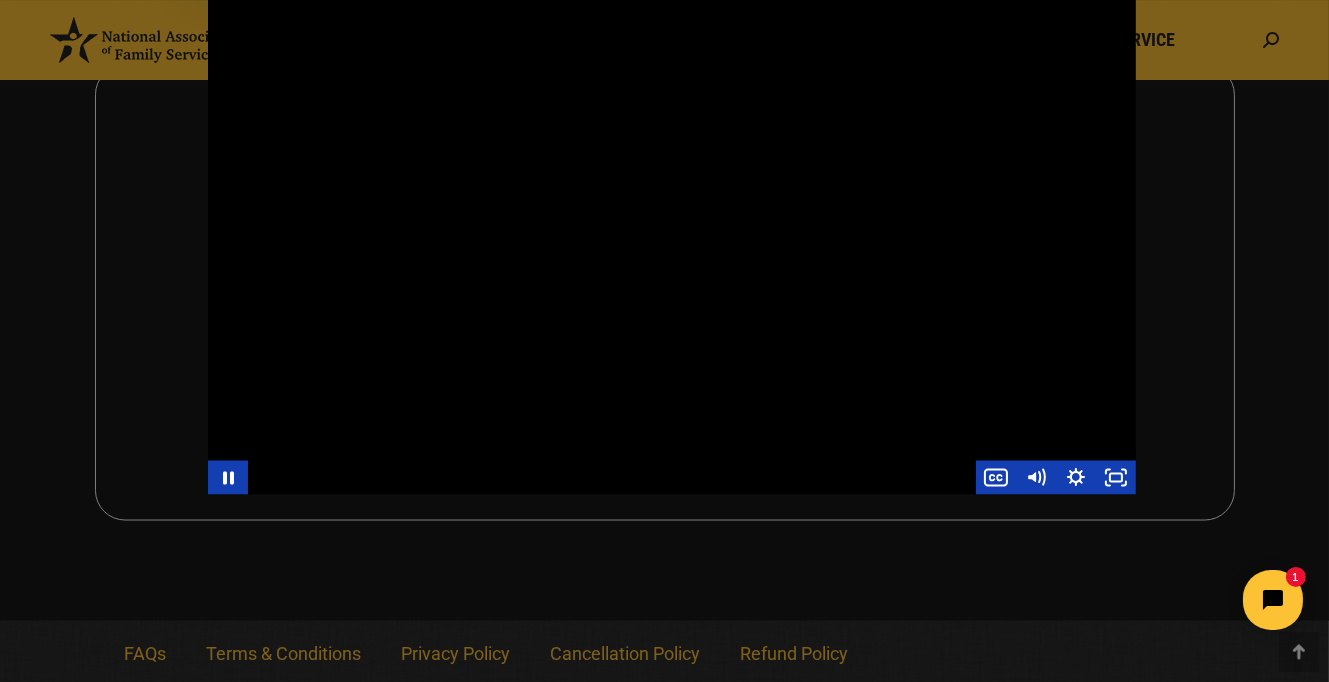 scroll, scrollTop: 3908, scrollLeft: 0, axis: vertical 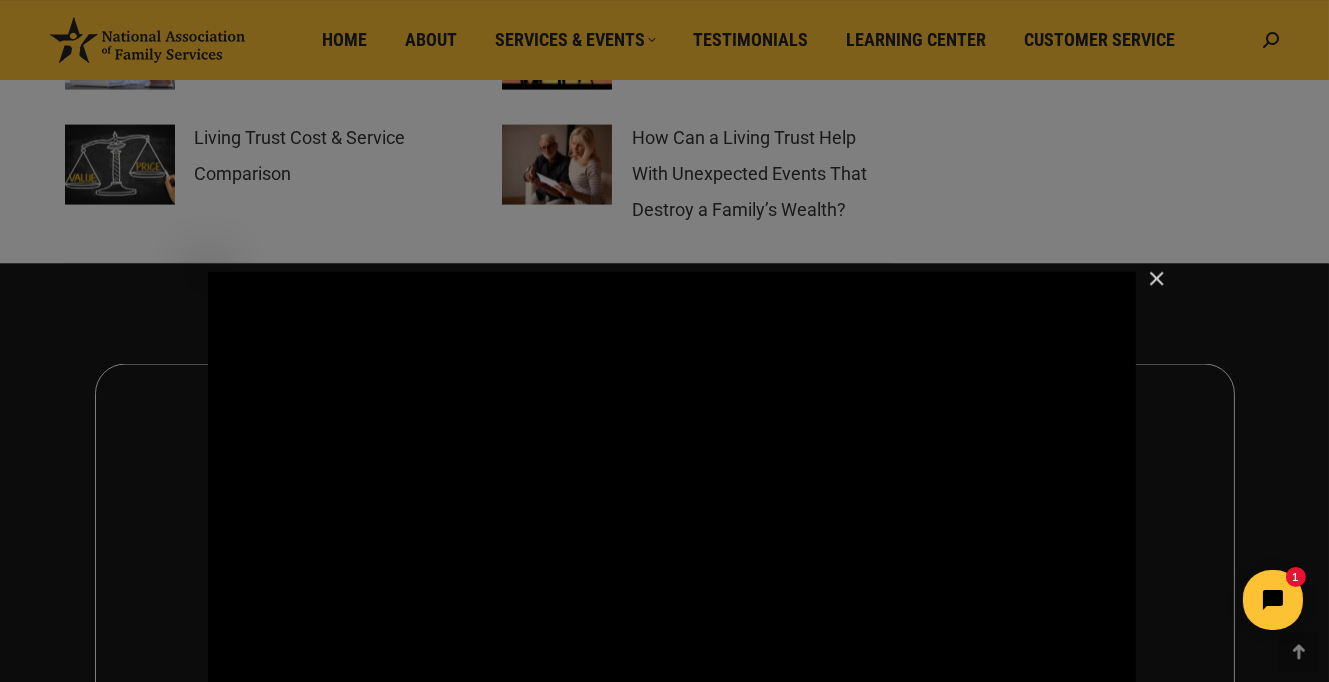 click at bounding box center (1148, 288) 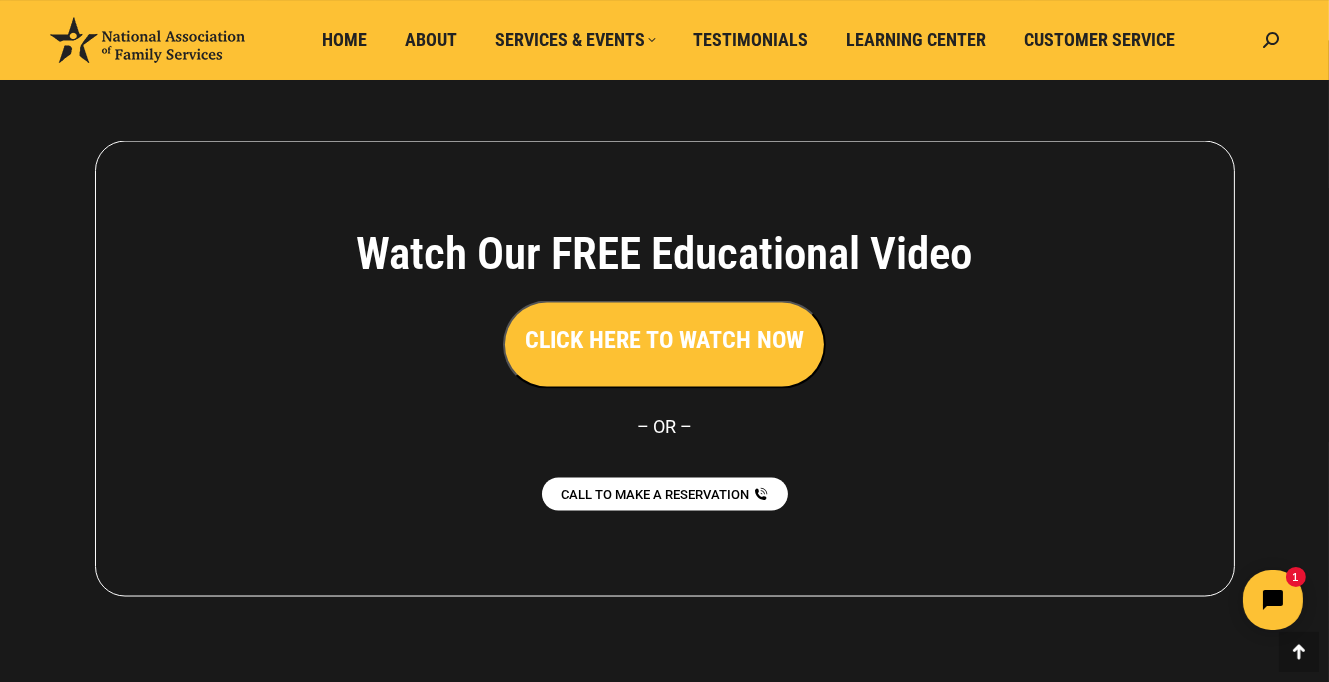 scroll, scrollTop: 4207, scrollLeft: 0, axis: vertical 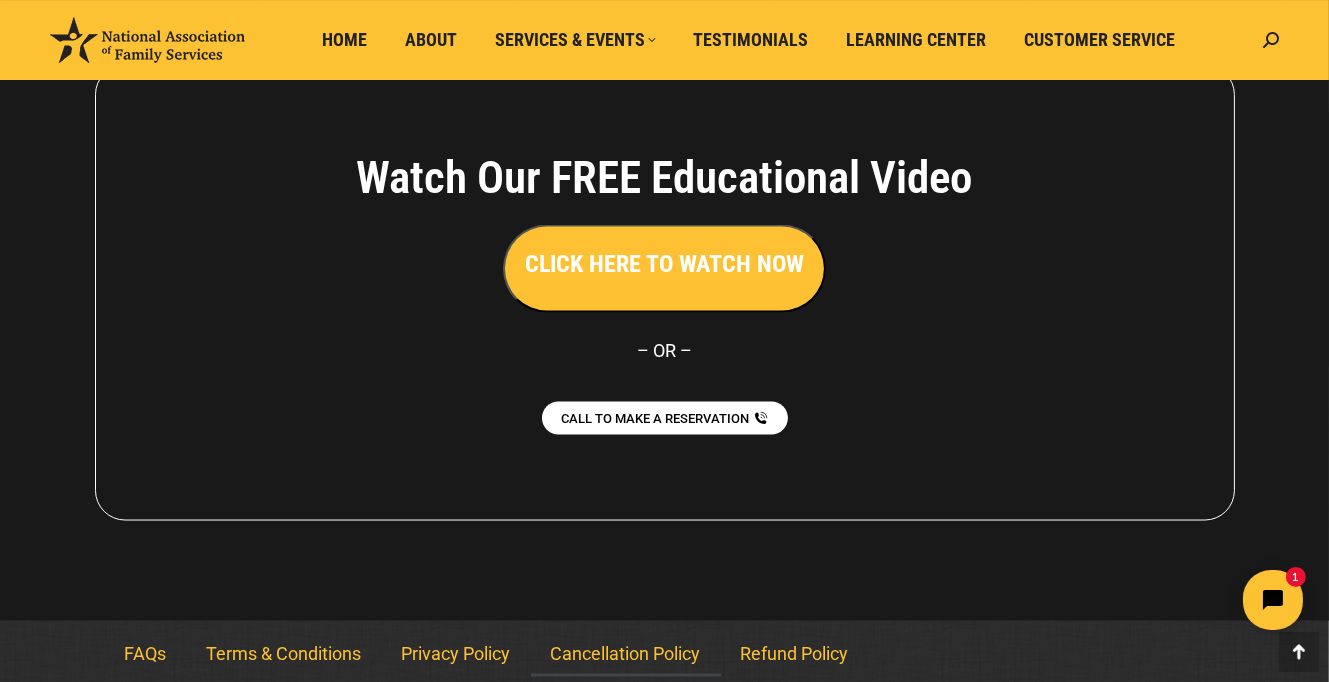 click on "Cancellation Policy" 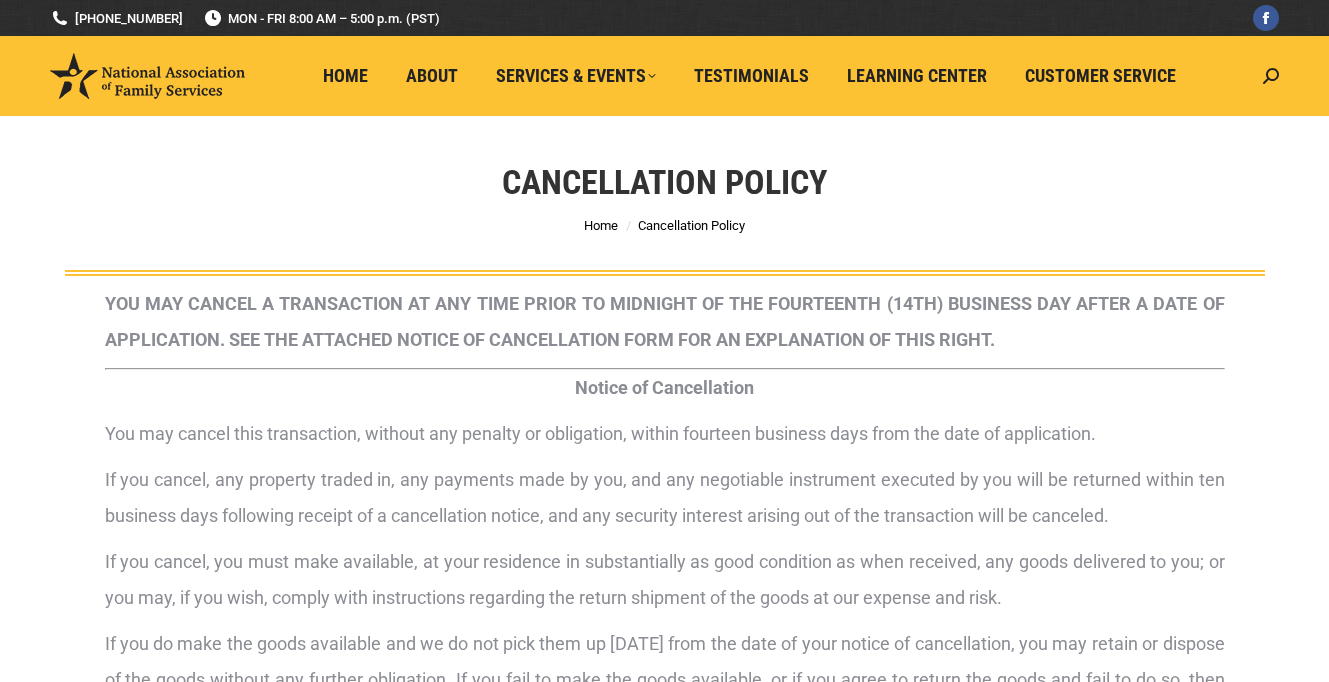 scroll, scrollTop: 0, scrollLeft: 0, axis: both 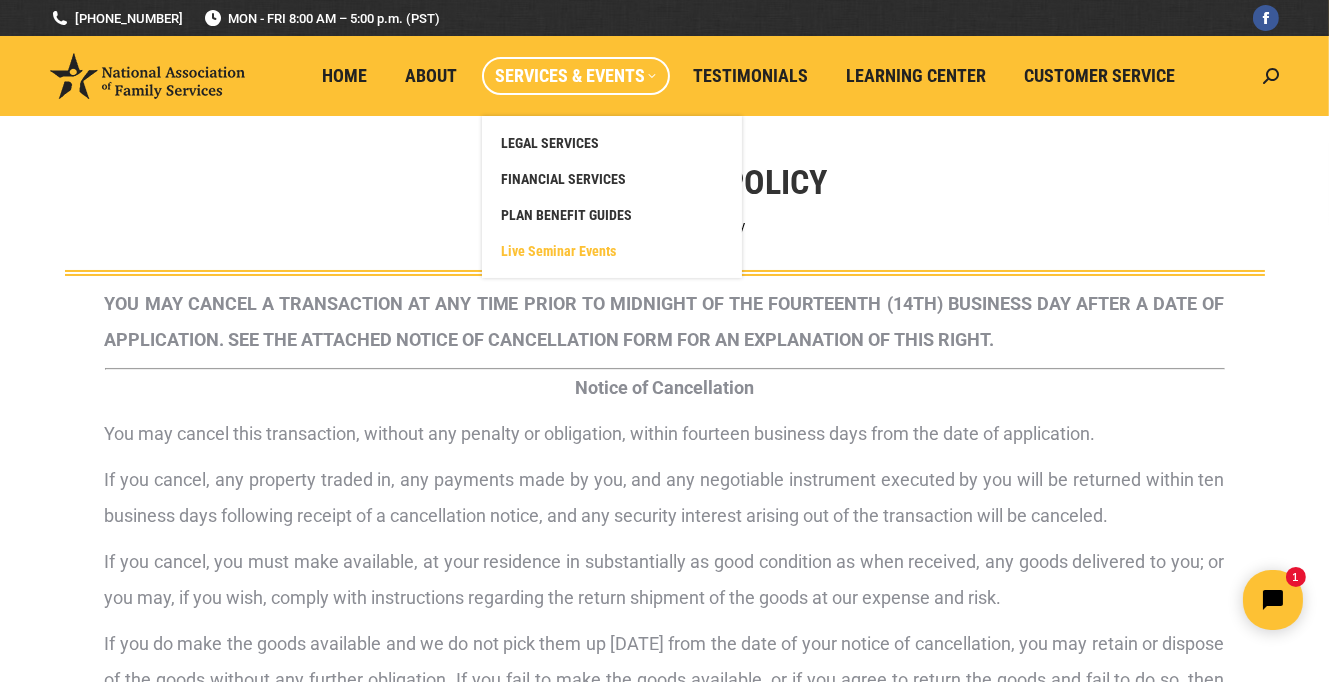 click on "Live Seminar Events" at bounding box center (559, 251) 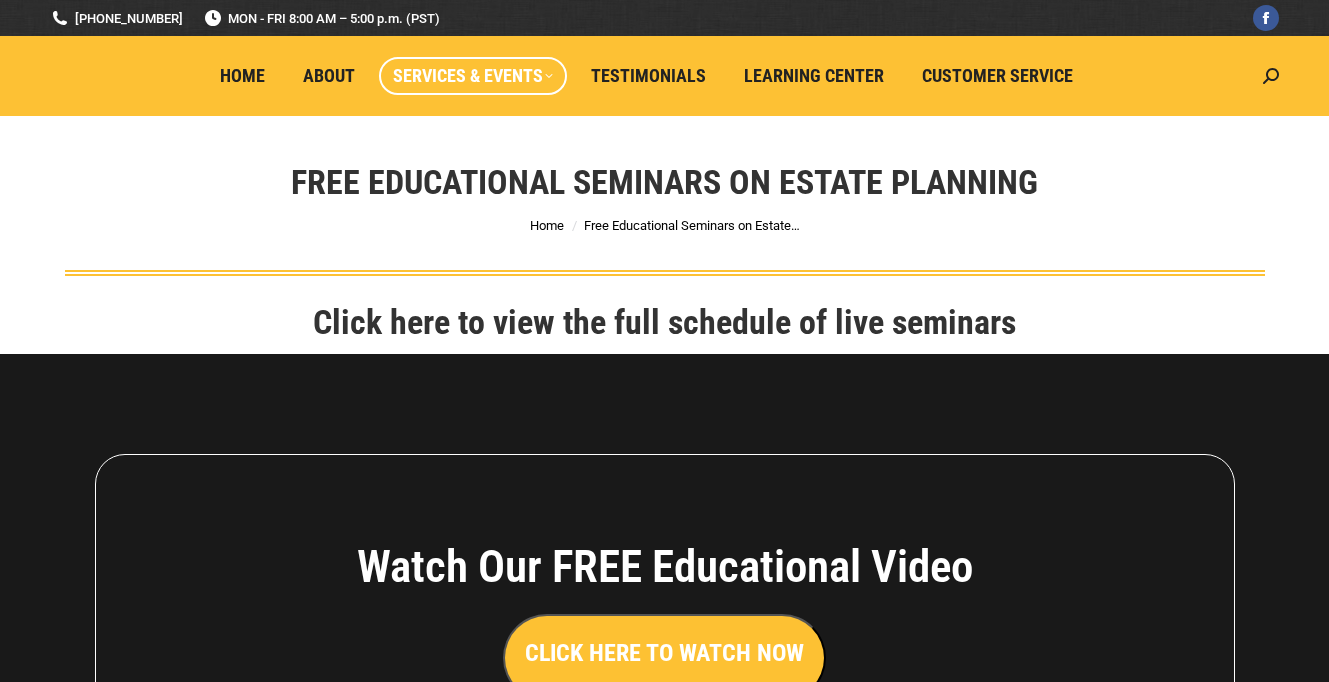scroll, scrollTop: 0, scrollLeft: 0, axis: both 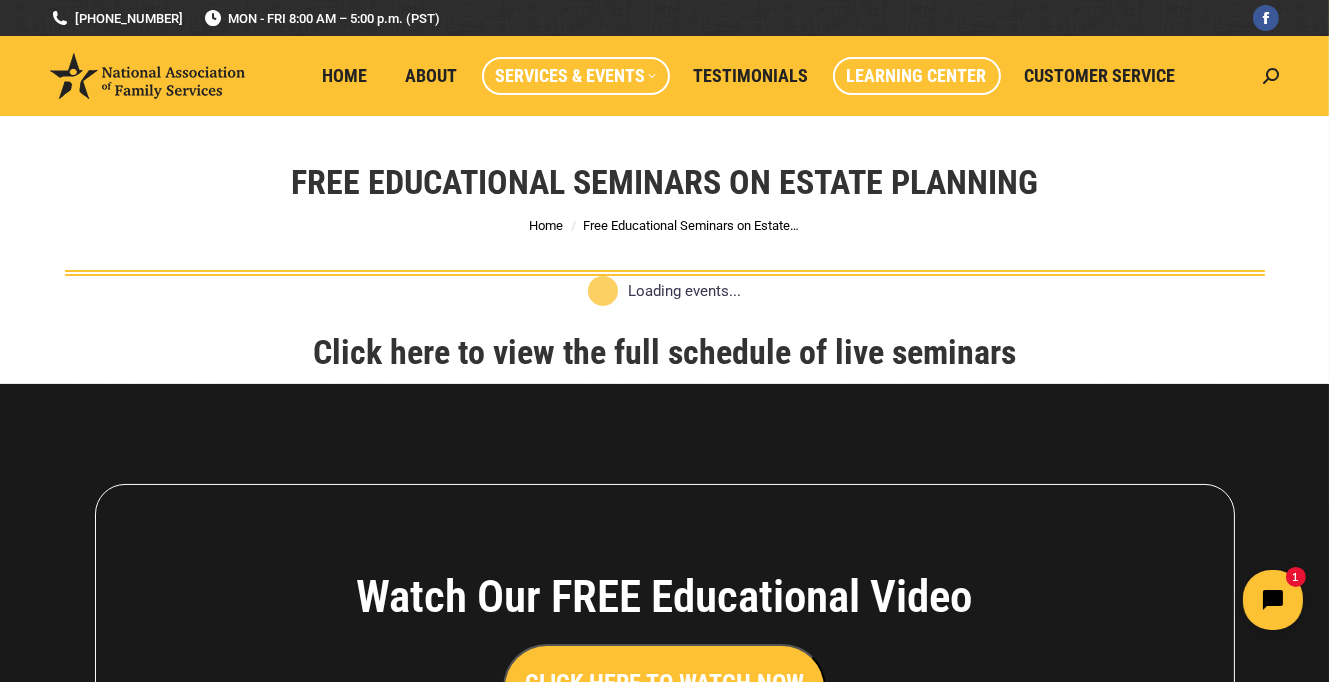 click on "Learning Center" at bounding box center [917, 76] 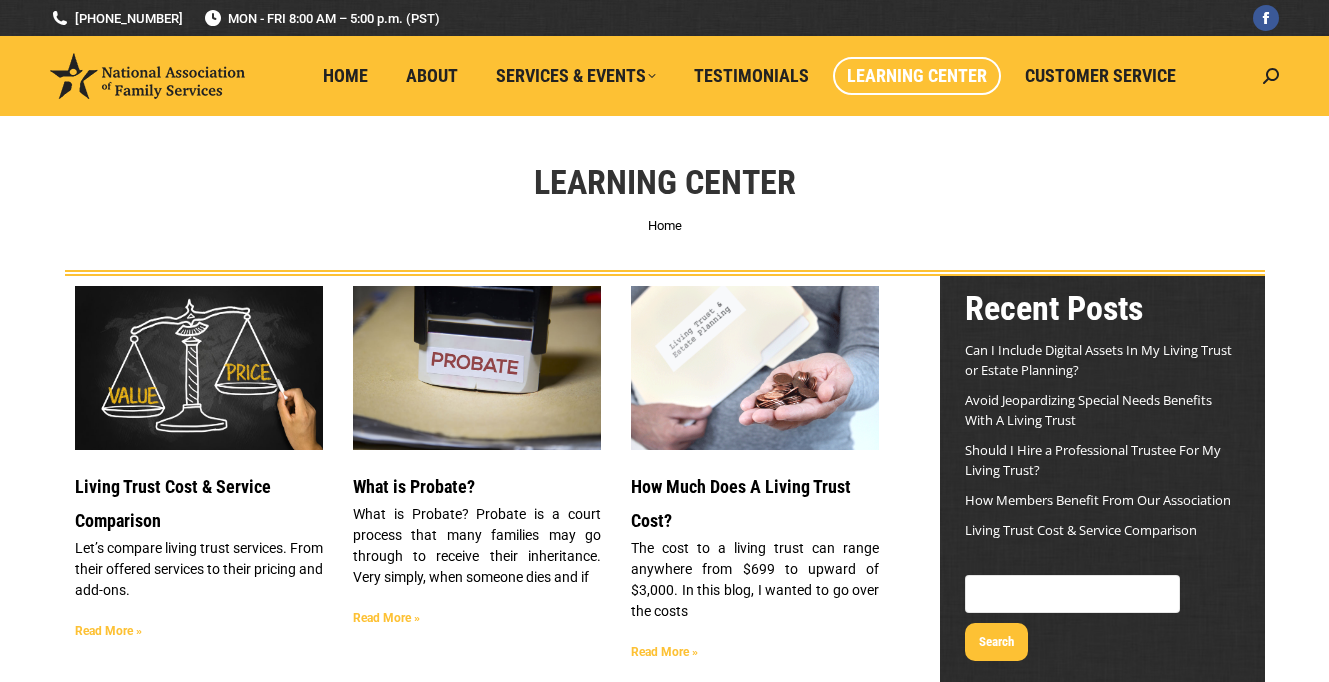 scroll, scrollTop: 0, scrollLeft: 0, axis: both 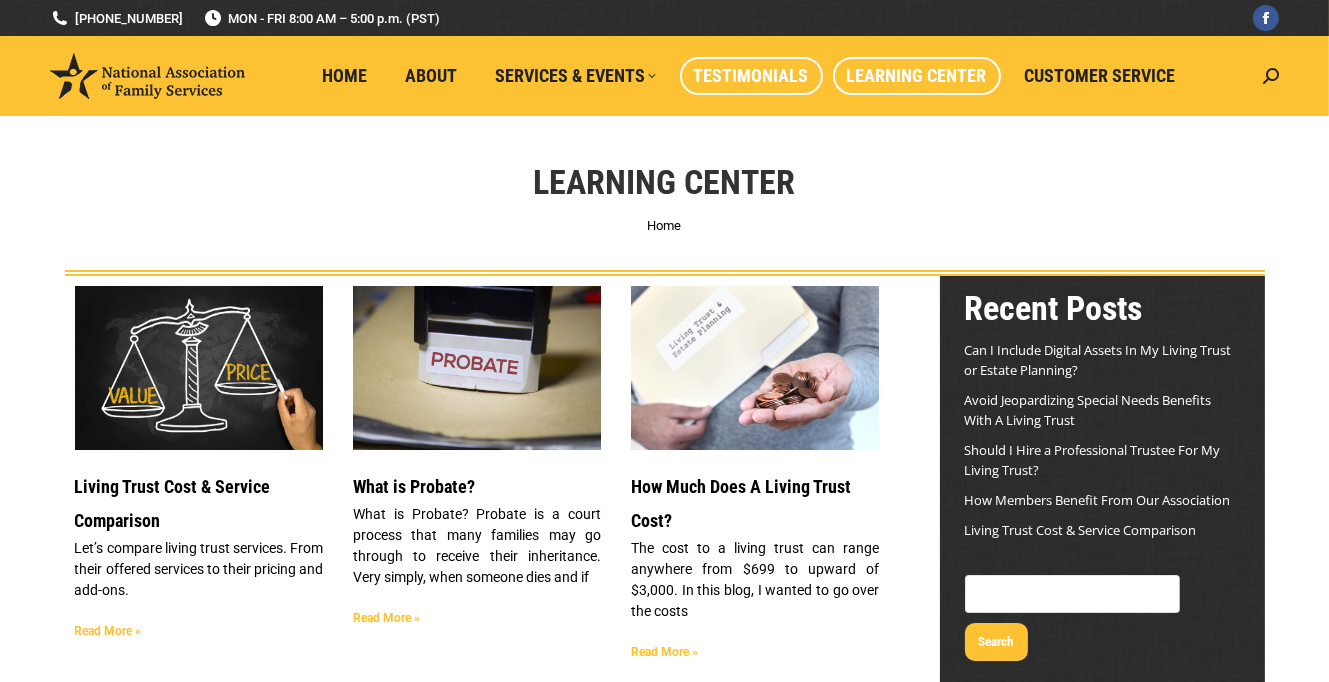 click on "Testimonials" at bounding box center (751, 76) 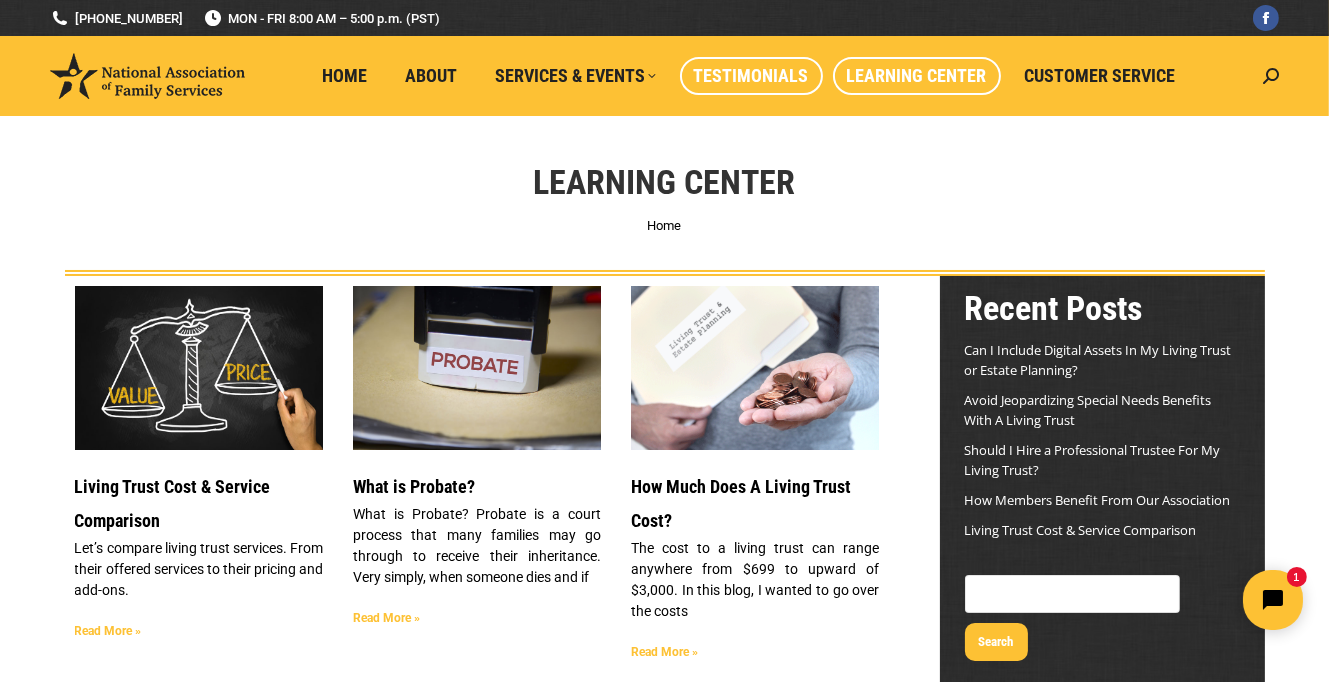 scroll, scrollTop: 0, scrollLeft: 0, axis: both 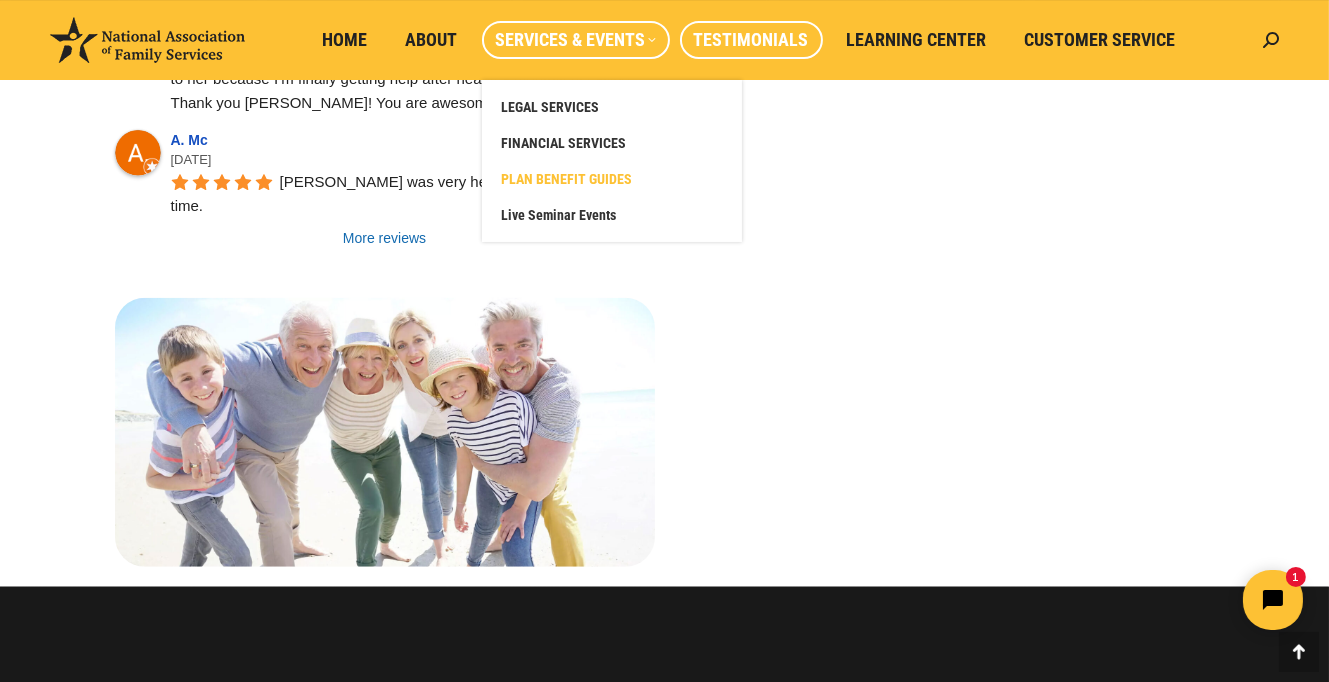 click on "PLAN BENEFIT GUIDES" at bounding box center (567, 179) 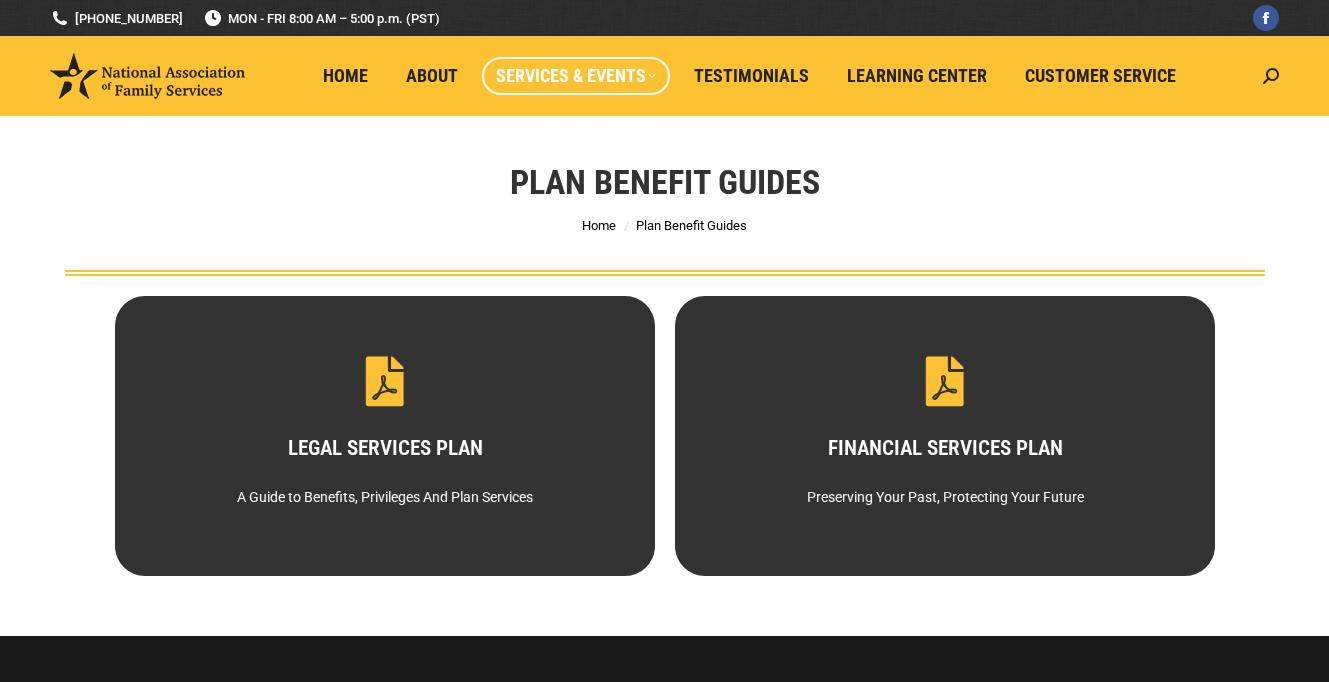 scroll, scrollTop: 0, scrollLeft: 0, axis: both 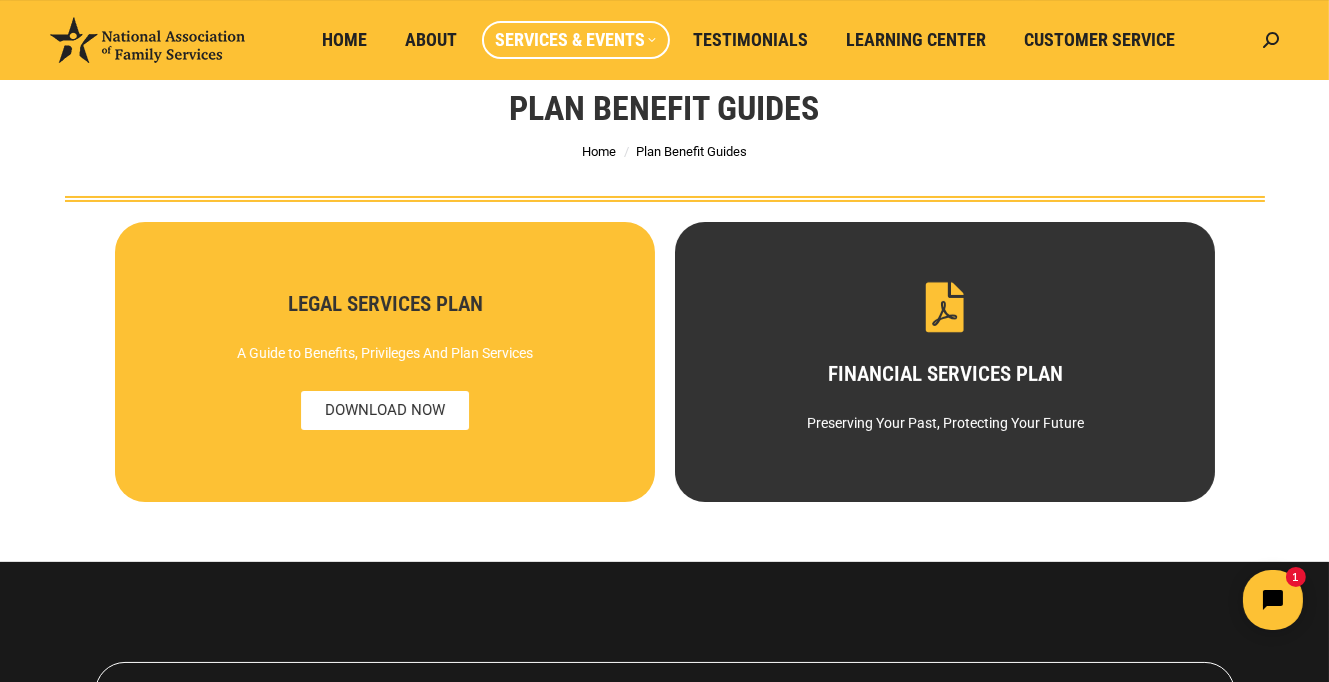 click on "A Guide to Benefits, Privileges And Plan Services" at bounding box center [384, 353] 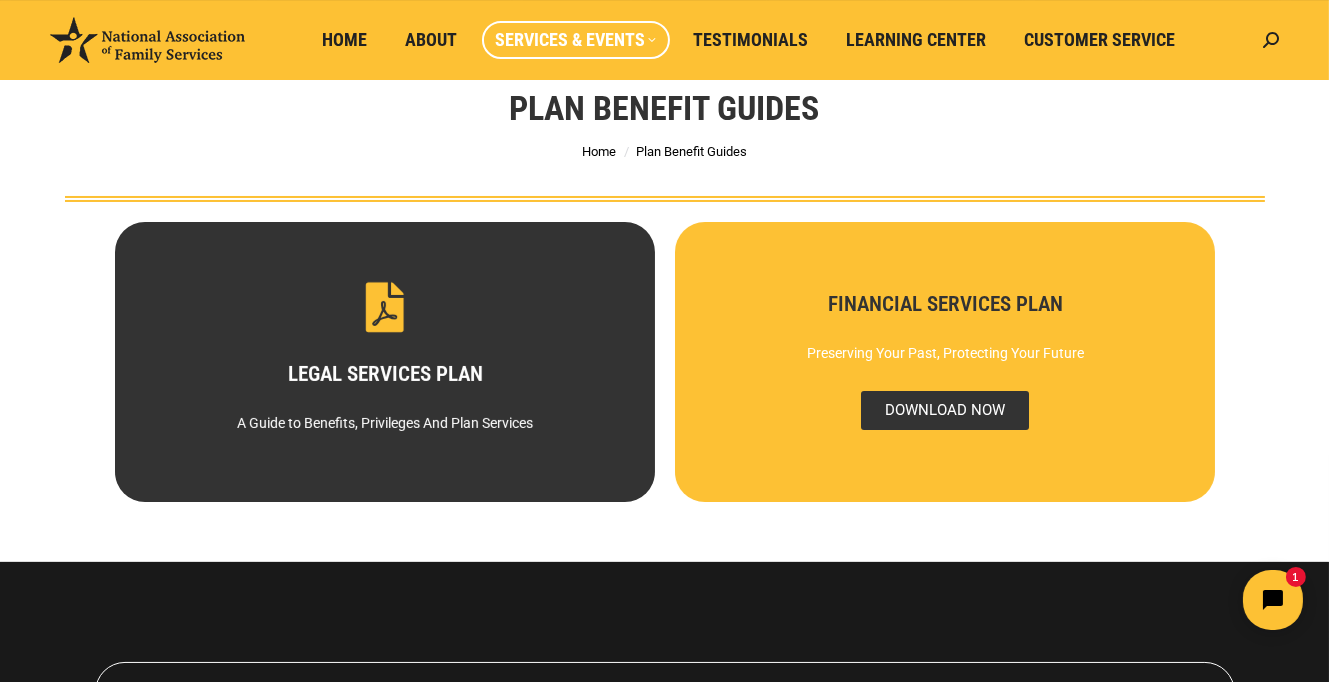 click on "DOWNLOAD NOW" at bounding box center (944, 410) 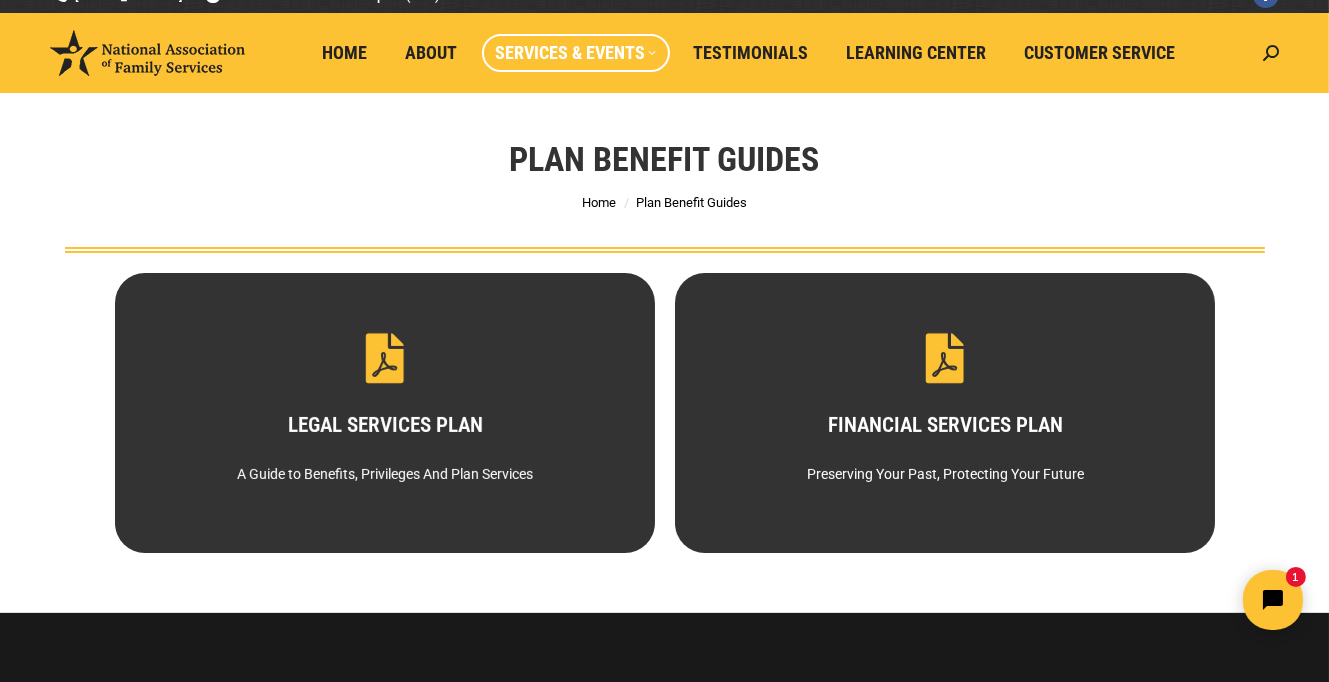 scroll, scrollTop: 0, scrollLeft: 0, axis: both 